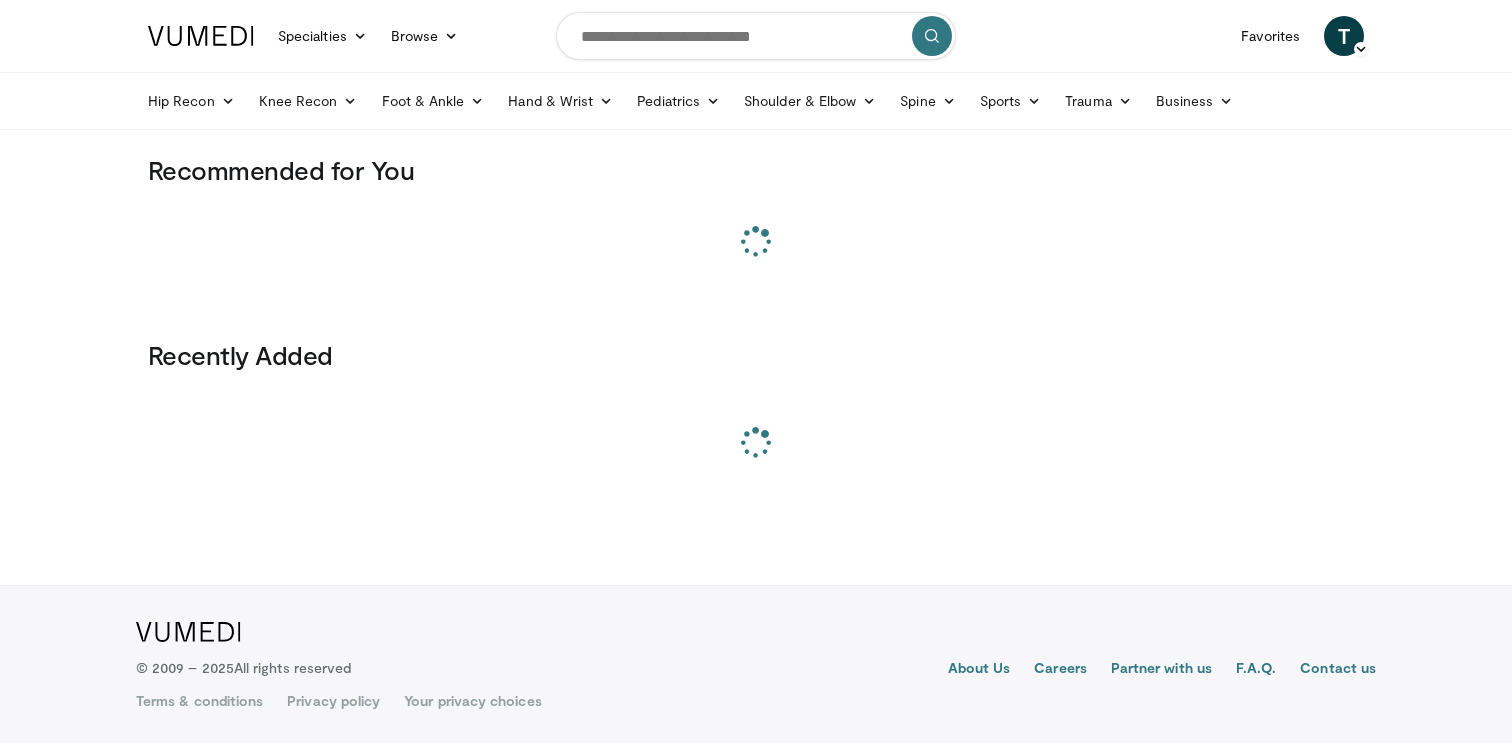 scroll, scrollTop: 0, scrollLeft: 0, axis: both 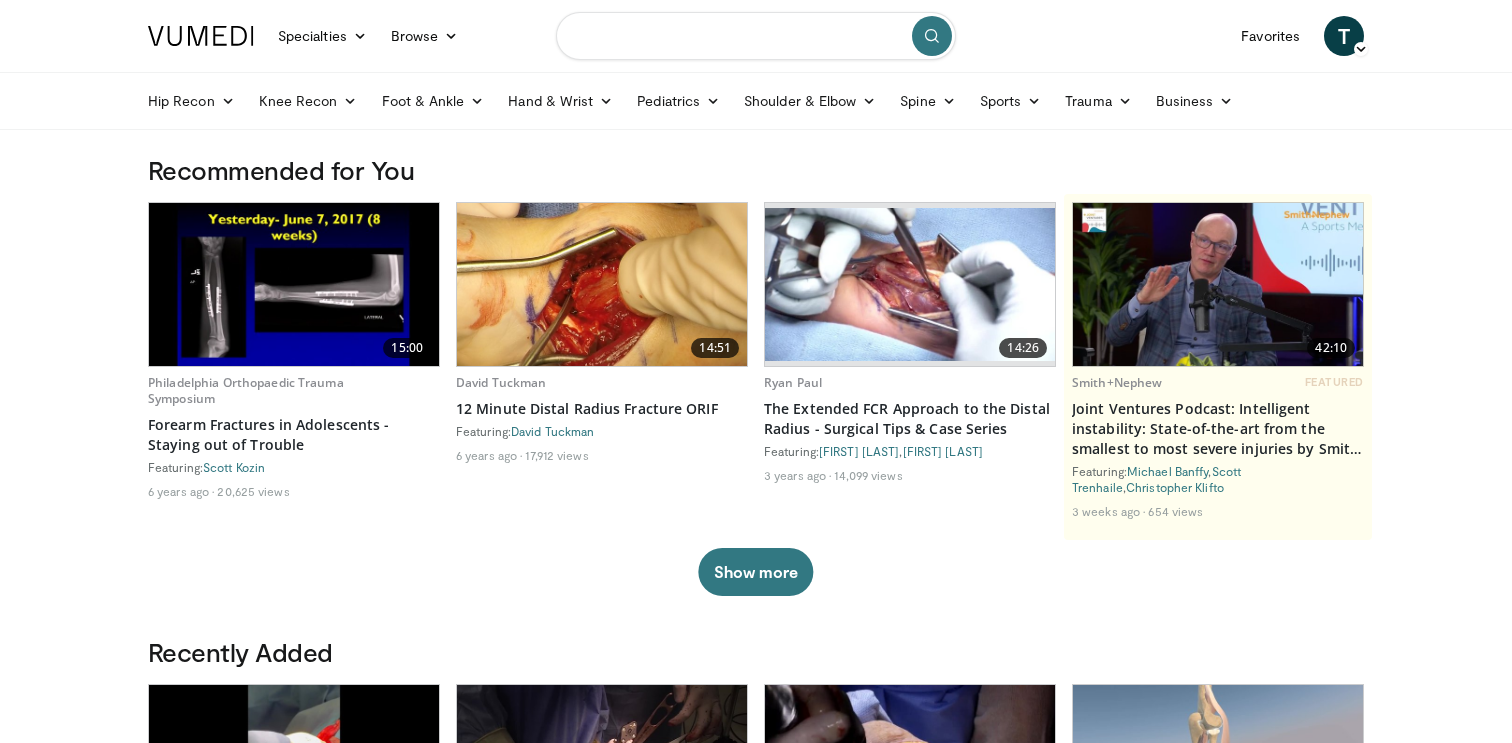 click at bounding box center [756, 36] 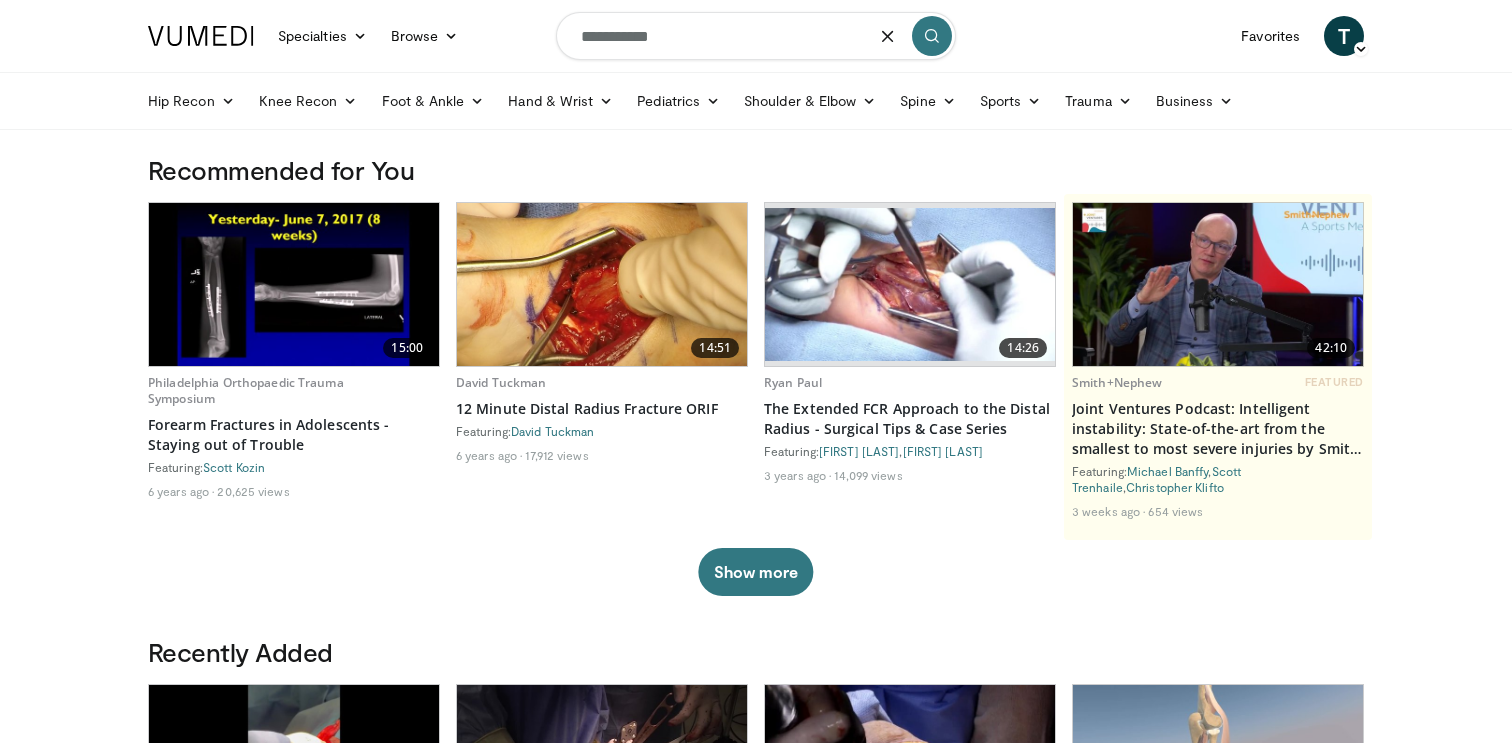 type on "**********" 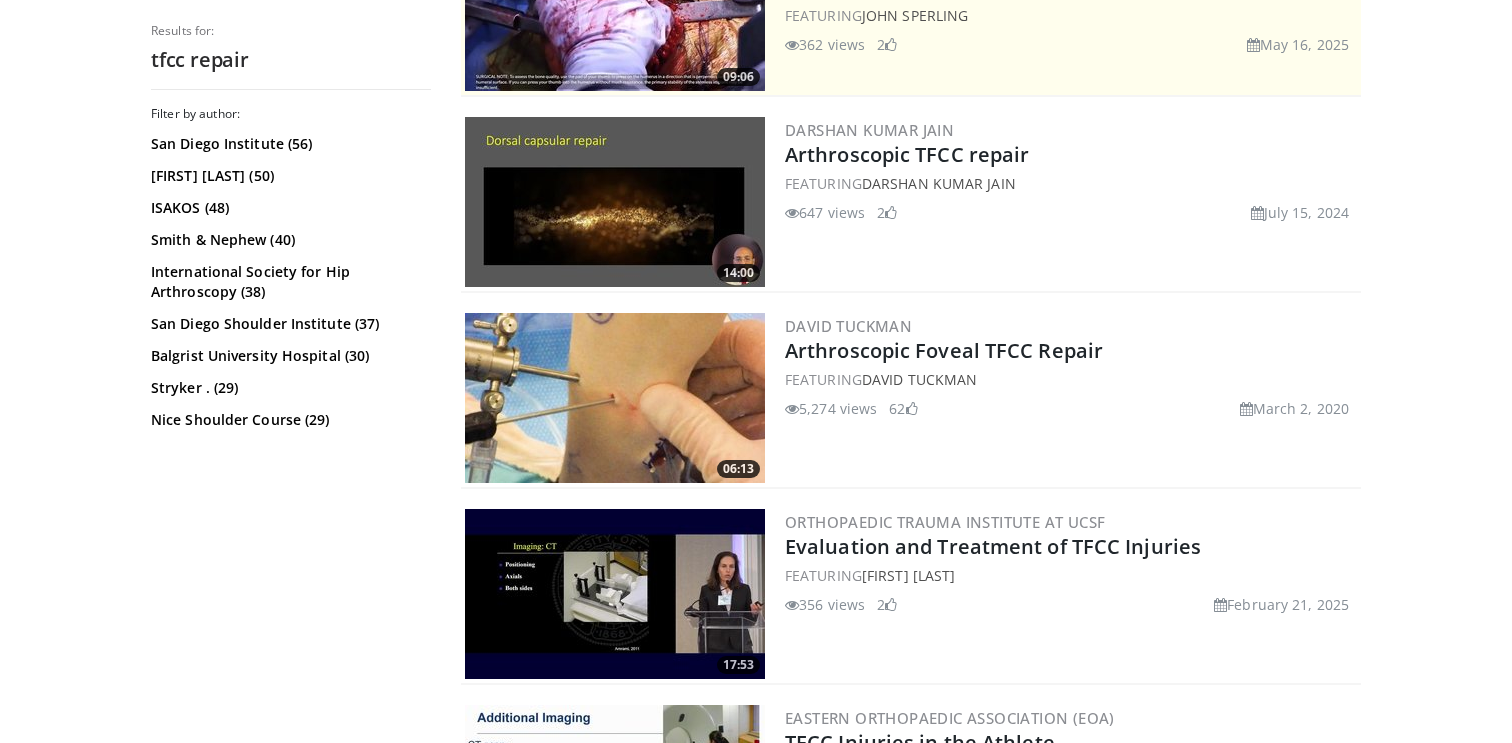 scroll, scrollTop: 519, scrollLeft: 0, axis: vertical 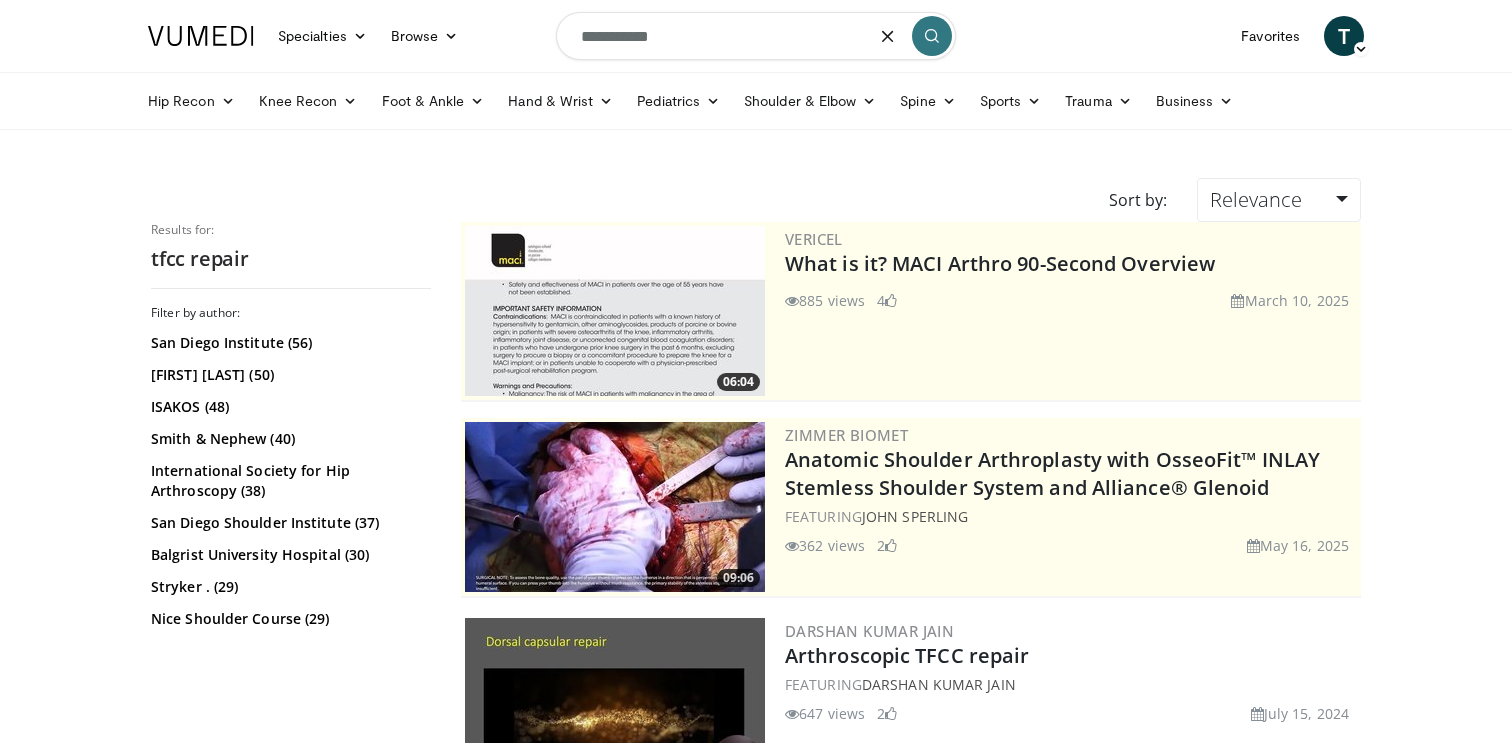 click on "**********" at bounding box center (756, 36) 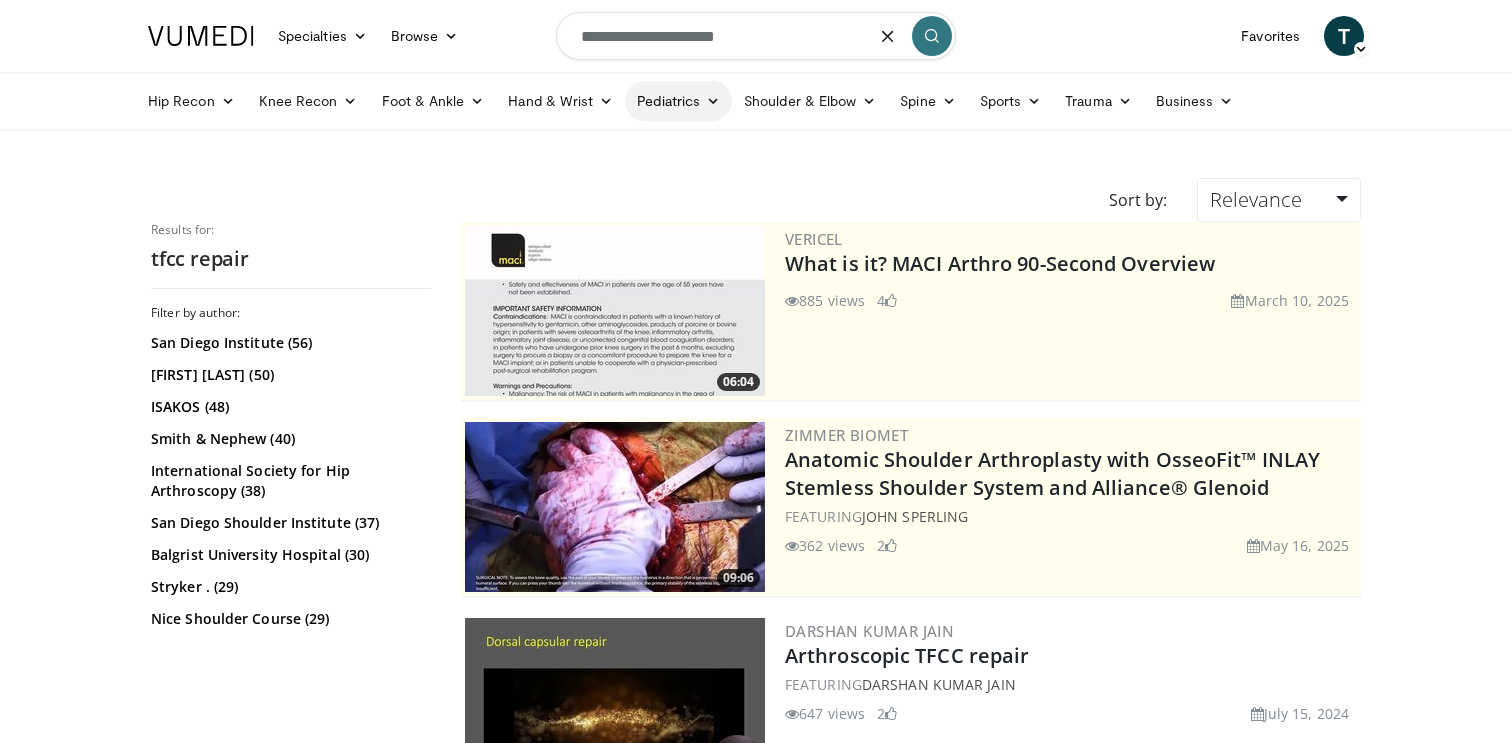 type on "**********" 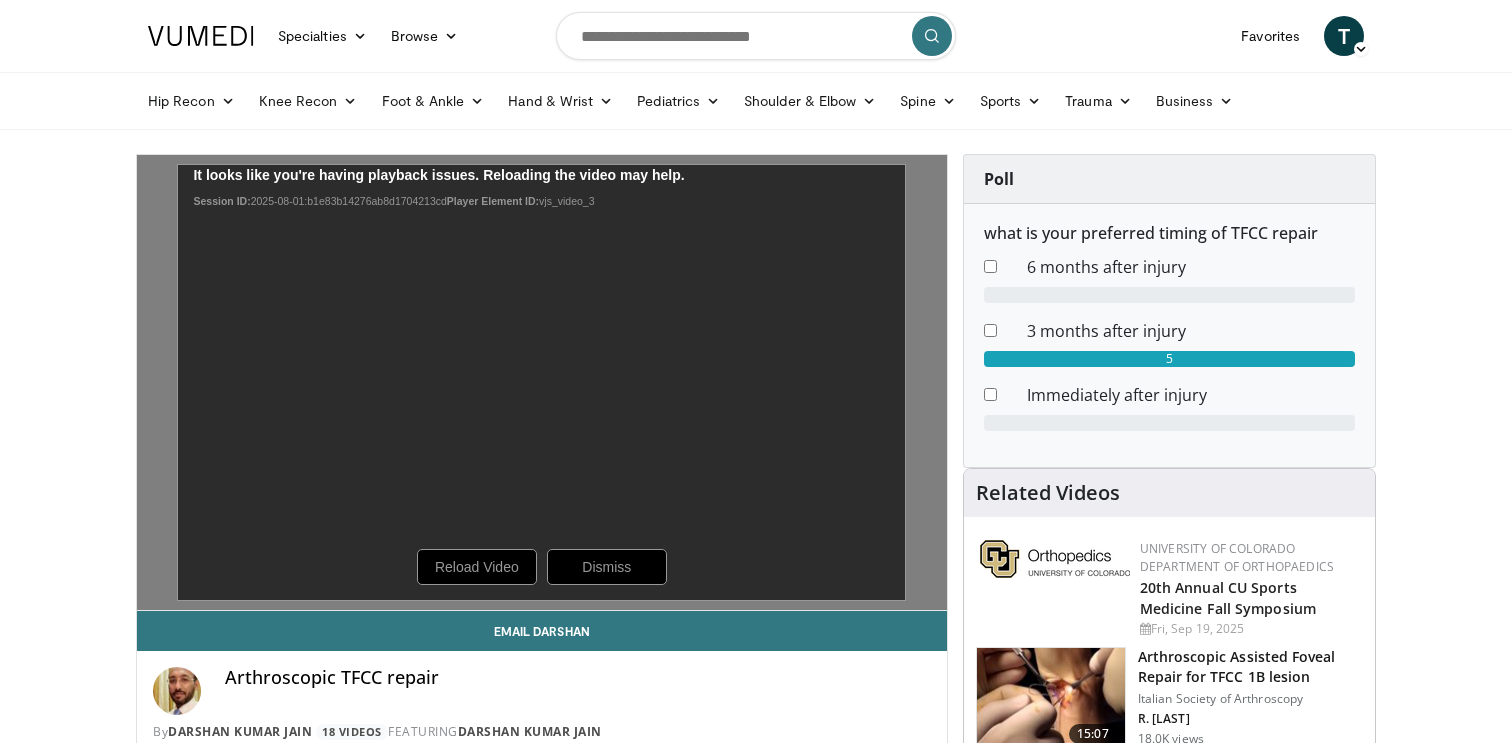 scroll, scrollTop: 0, scrollLeft: 0, axis: both 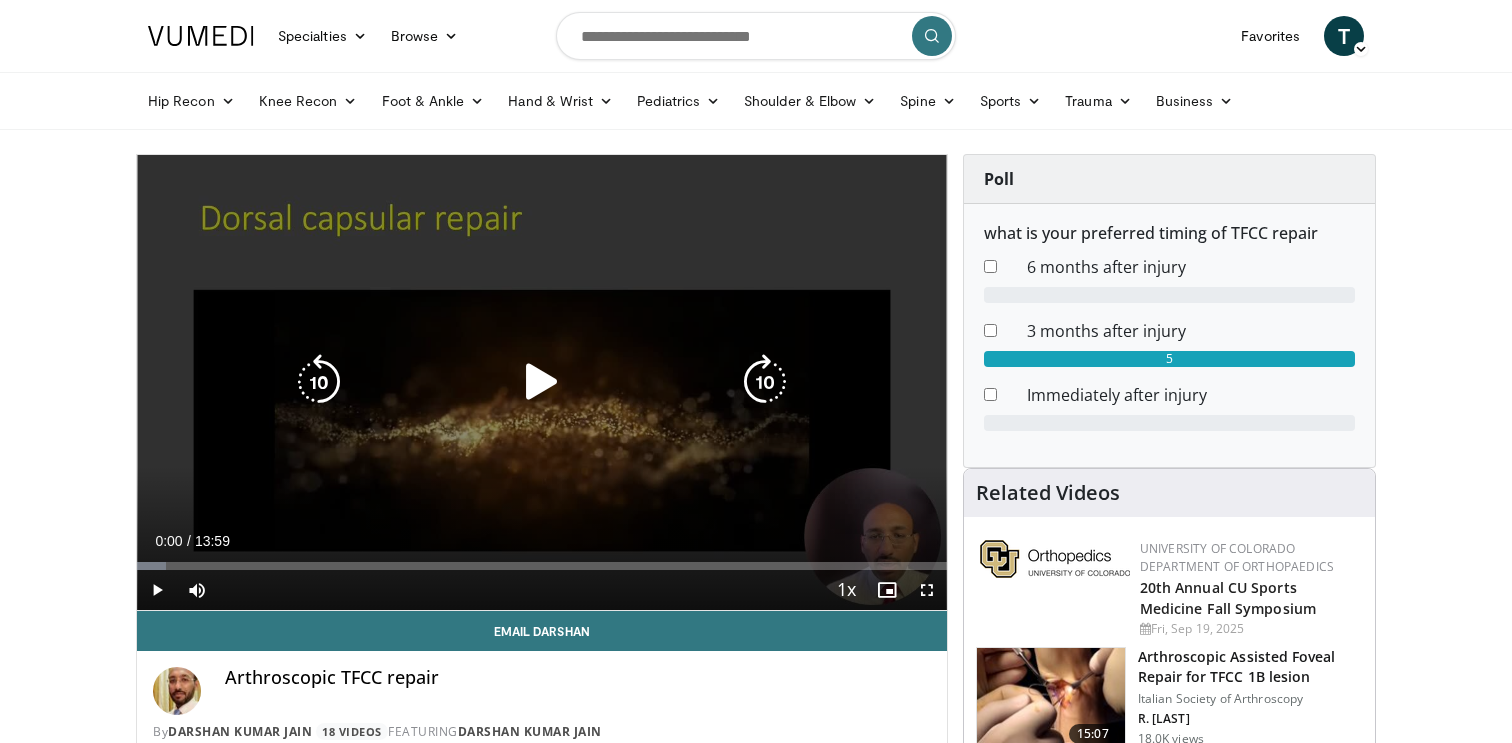 click at bounding box center (542, 382) 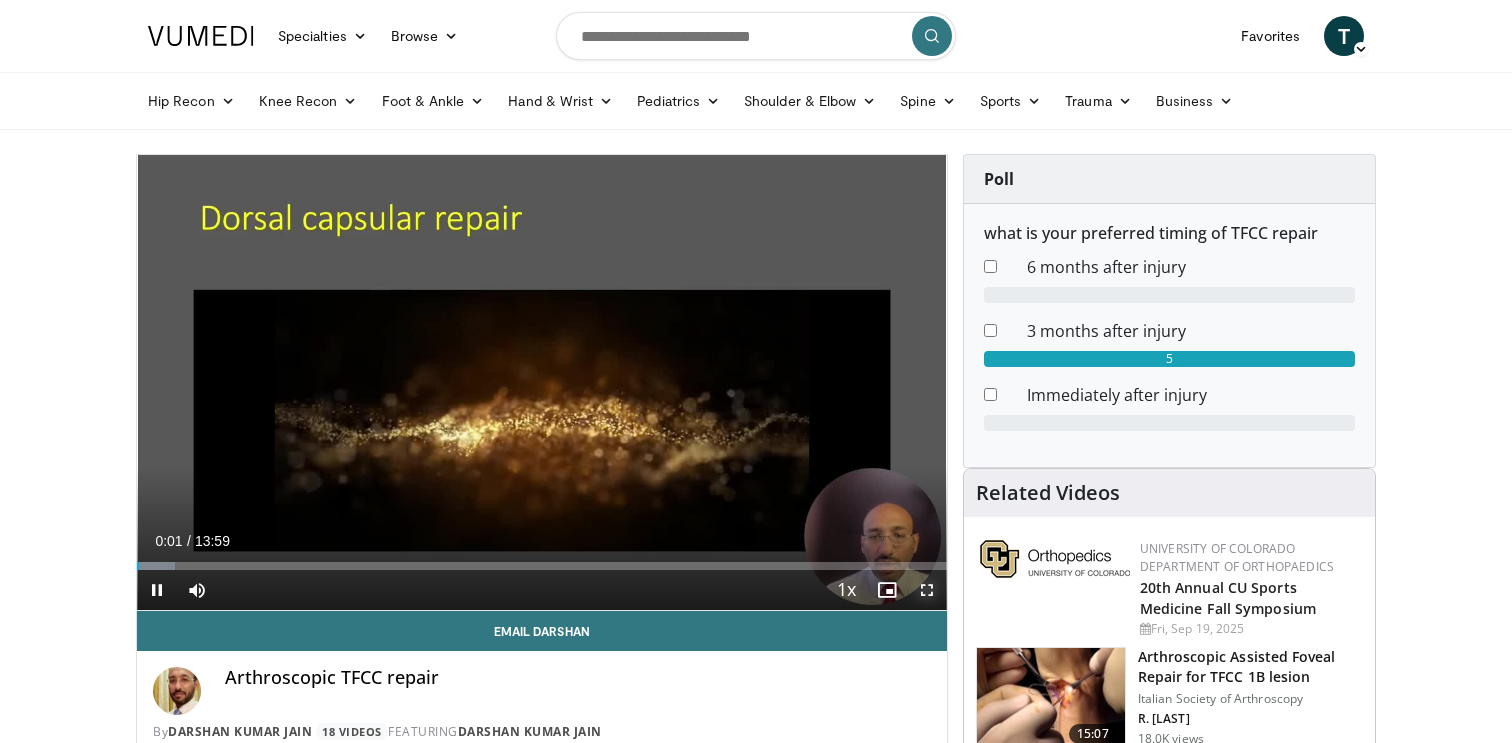 click at bounding box center [927, 590] 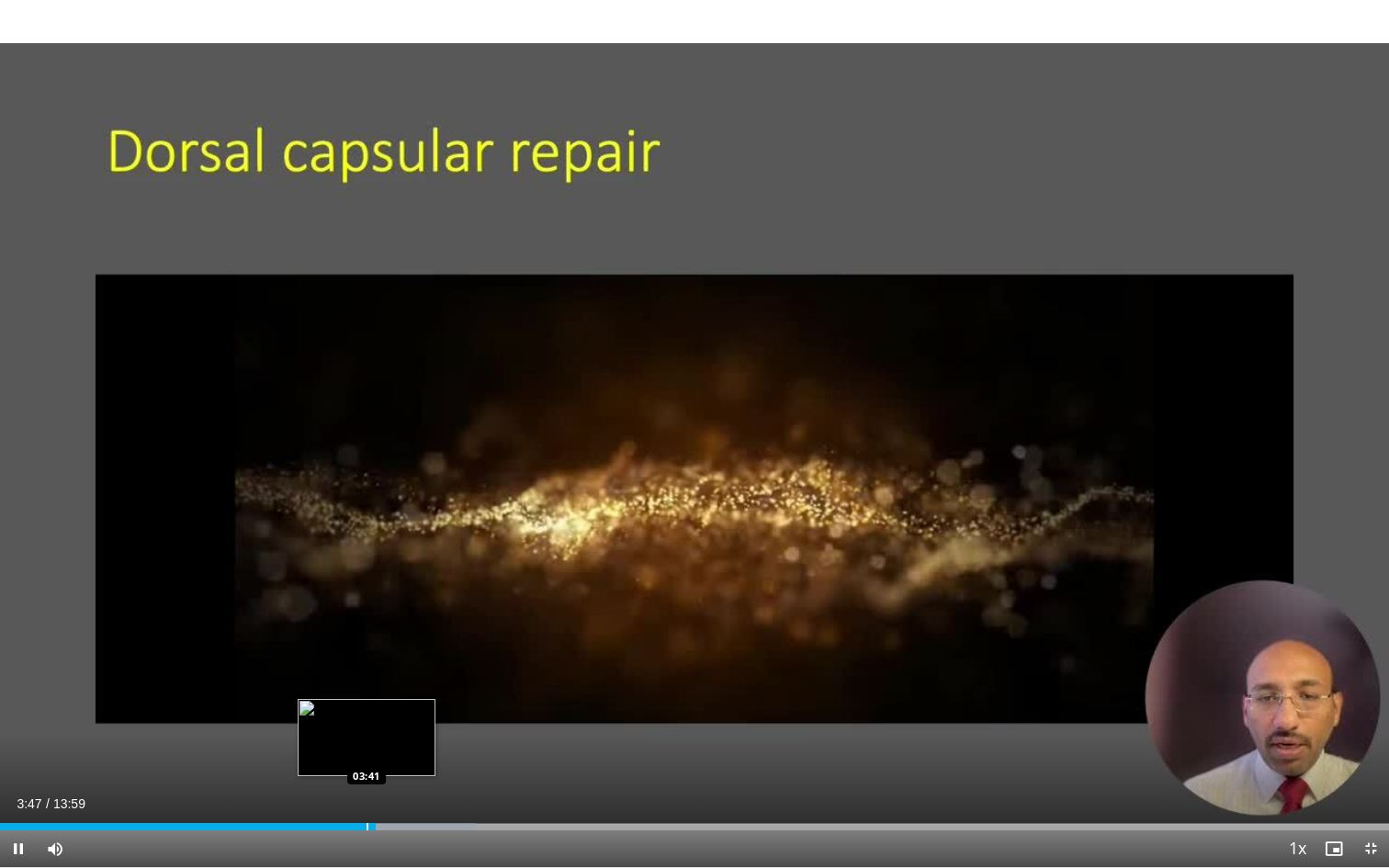 click at bounding box center (367, 827) 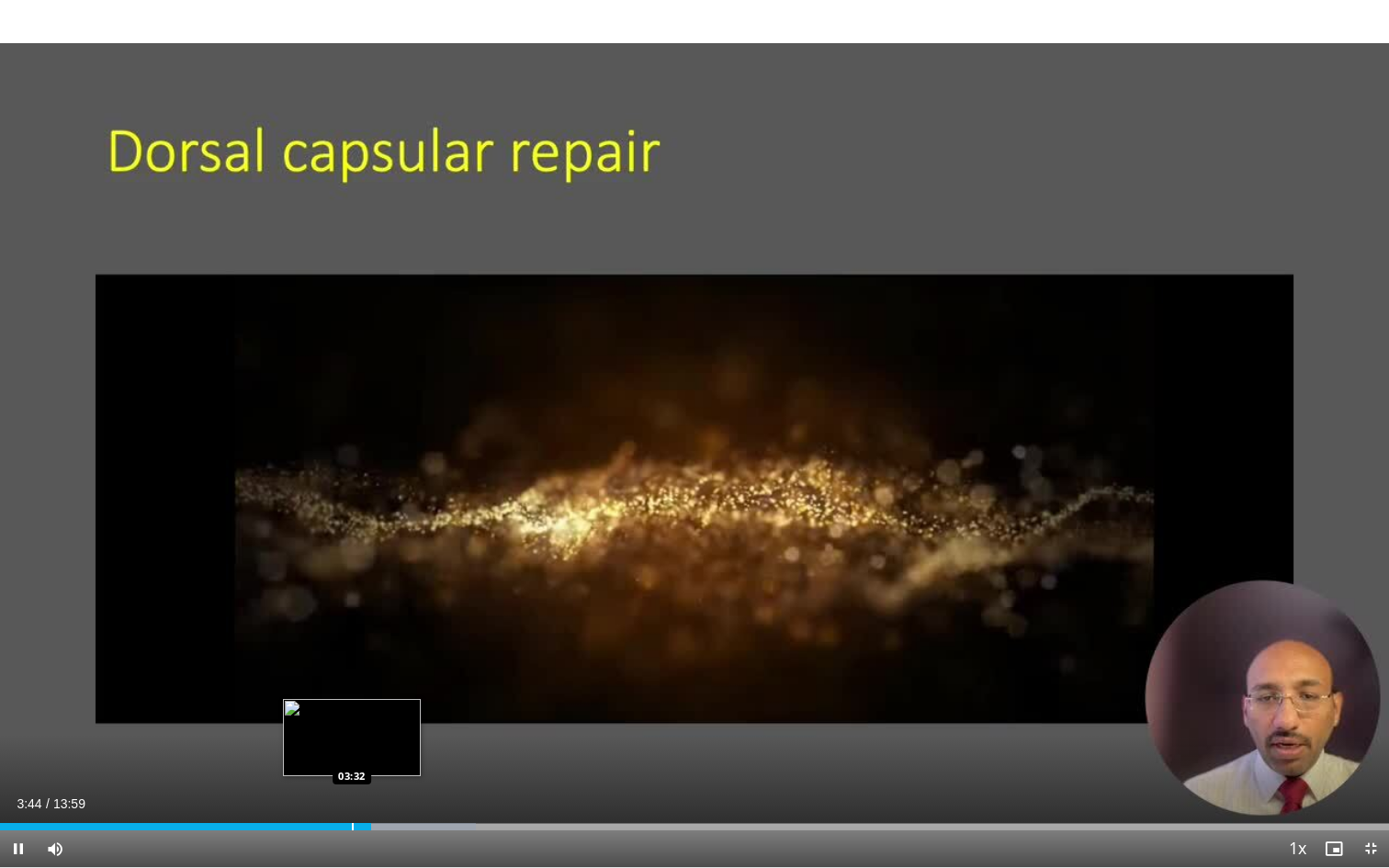 click on "Loaded :  34.26% 03:44 03:32" at bounding box center [694, 821] 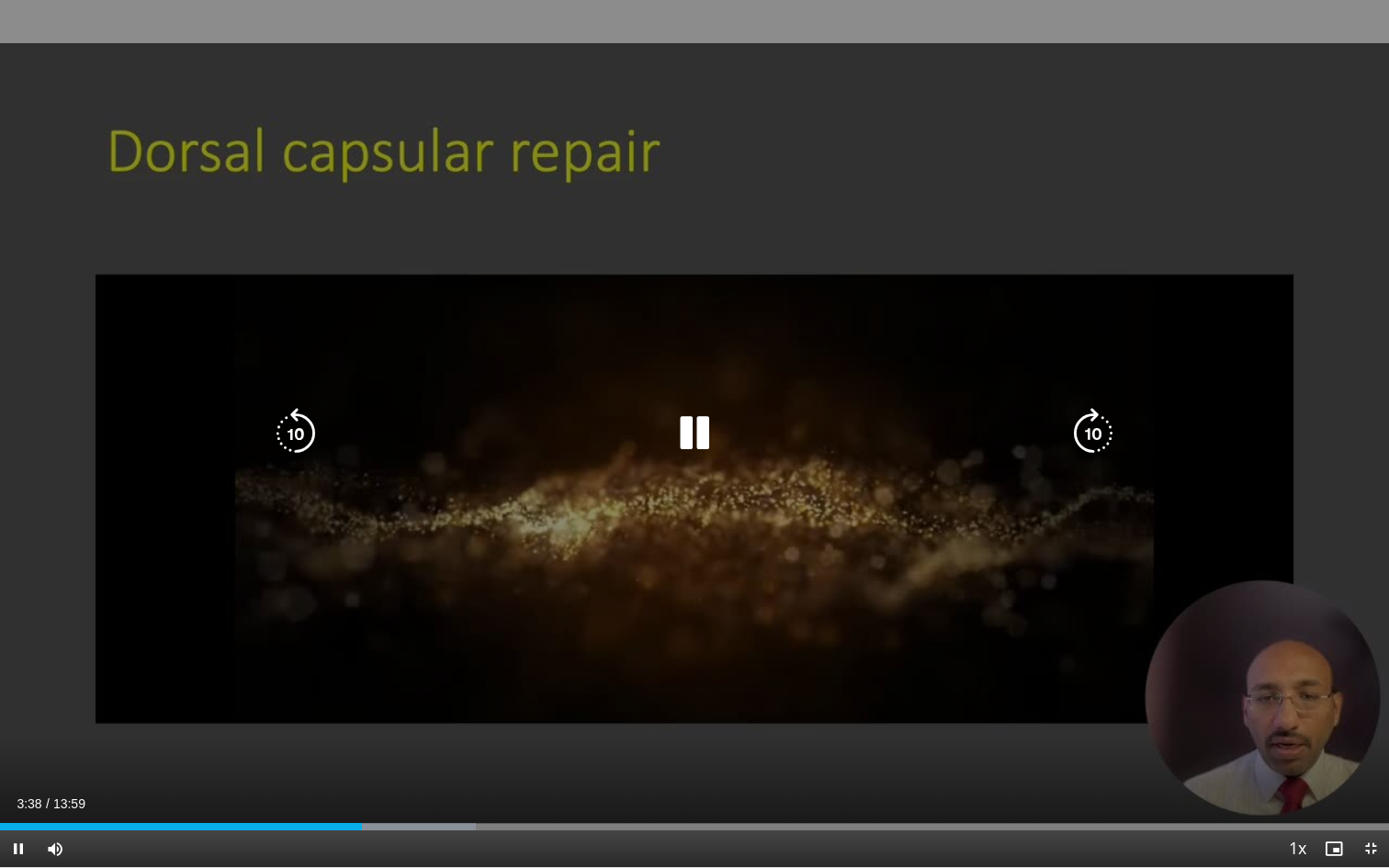 click on "10 seconds
Tap to unmute" at bounding box center (694, 434) 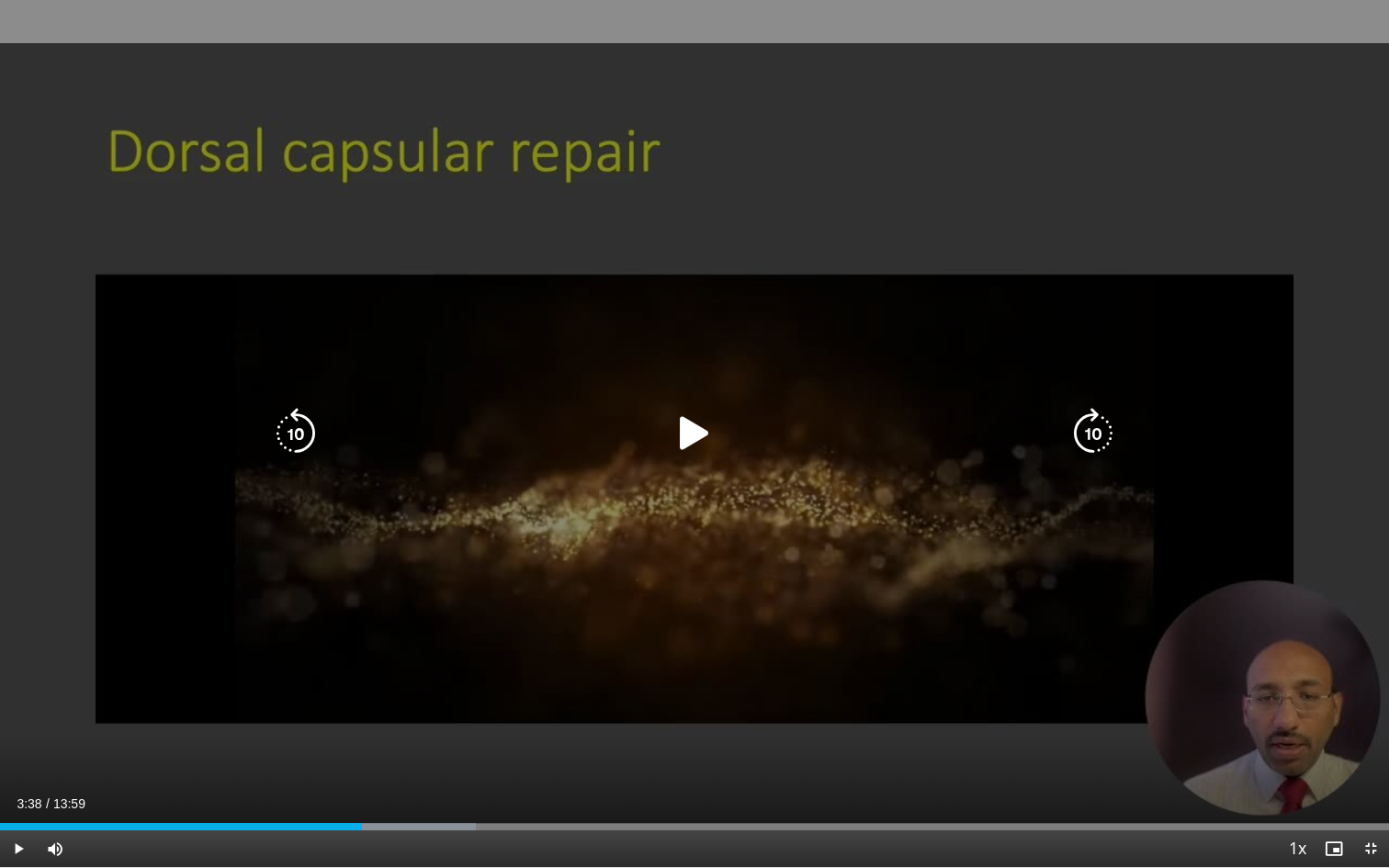 click on "10 seconds
Tap to unmute" at bounding box center (694, 434) 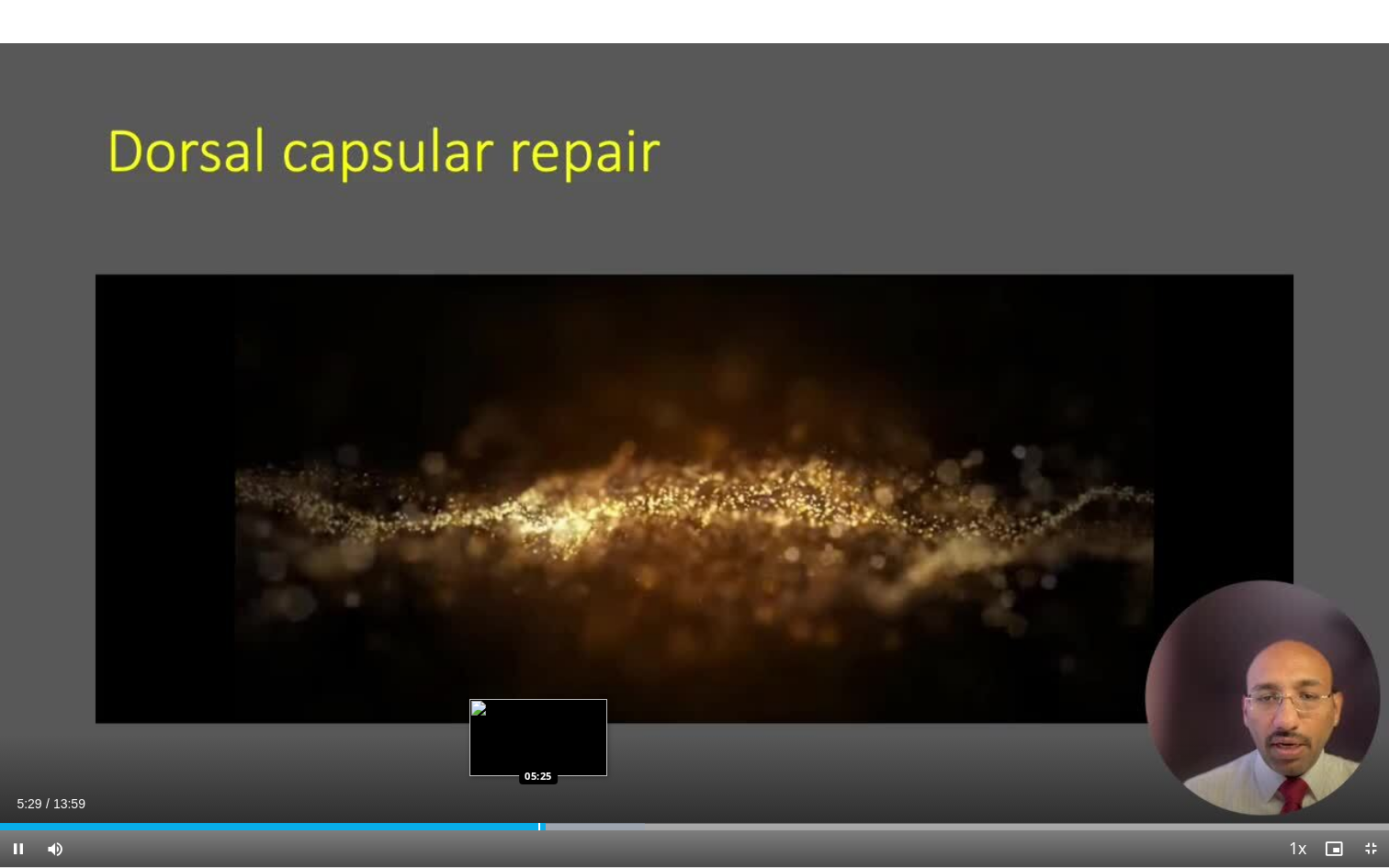 click at bounding box center [539, 827] 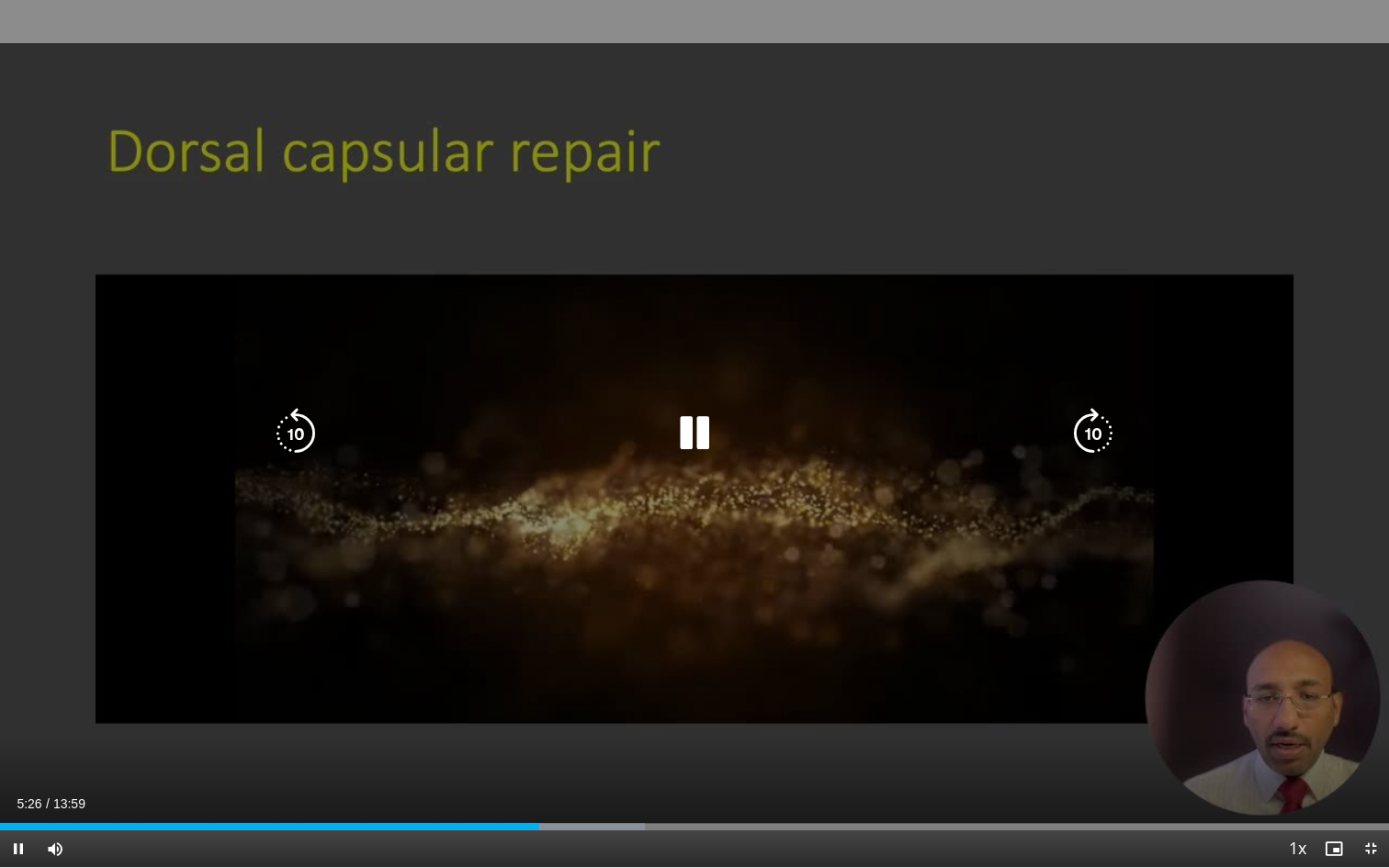 click on "10 seconds
Tap to unmute" at bounding box center [694, 434] 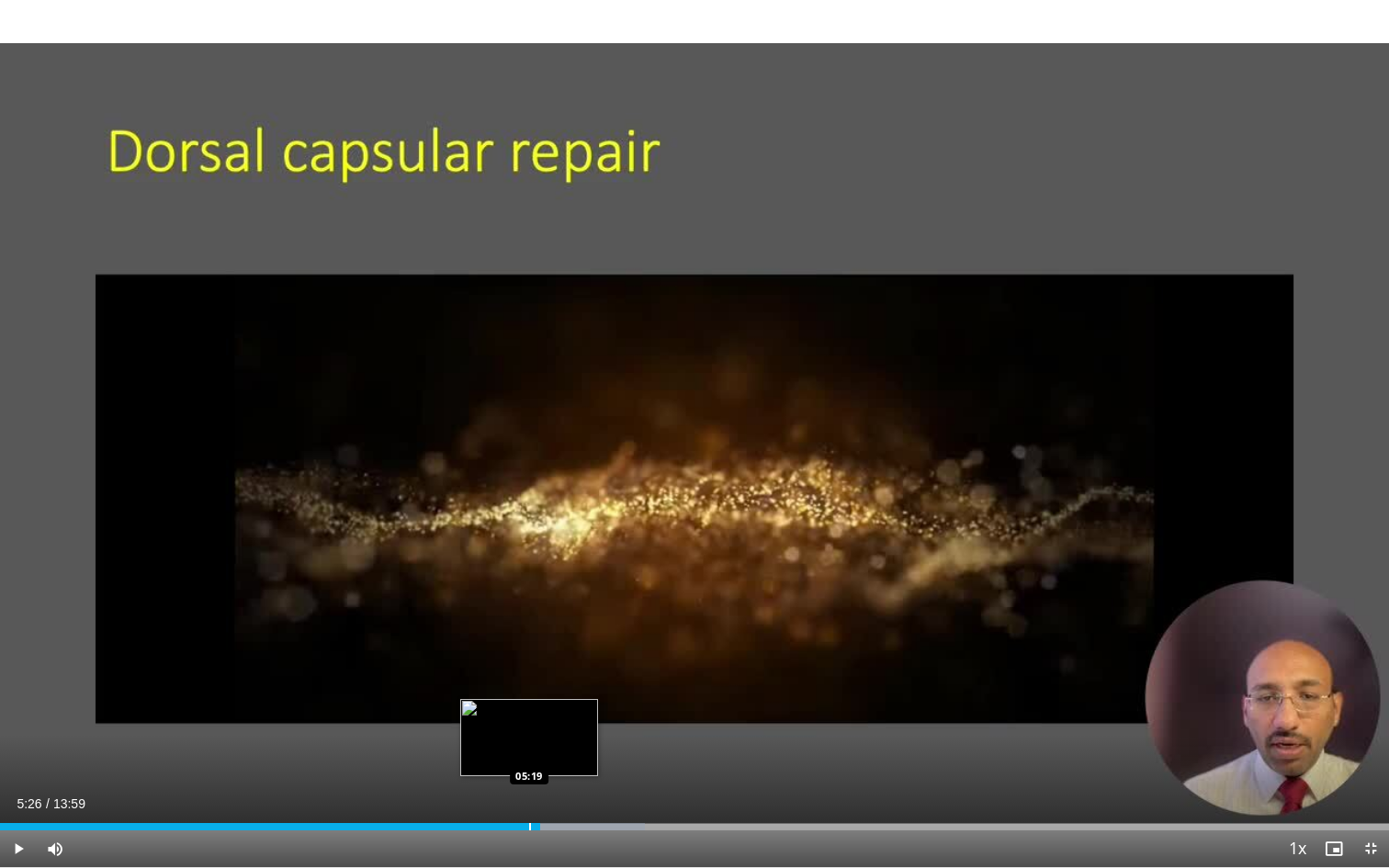 click at bounding box center [530, 827] 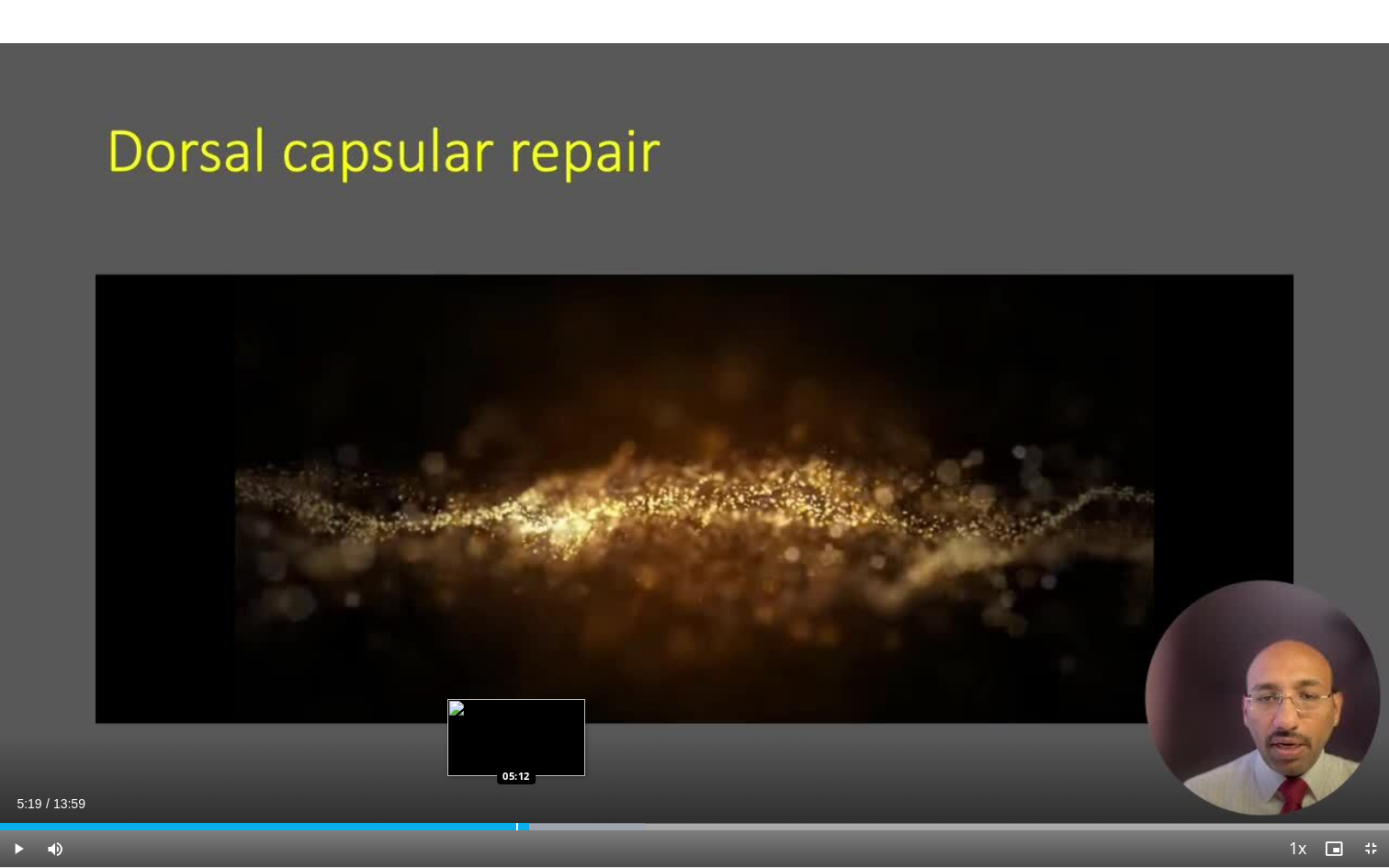 click at bounding box center [517, 827] 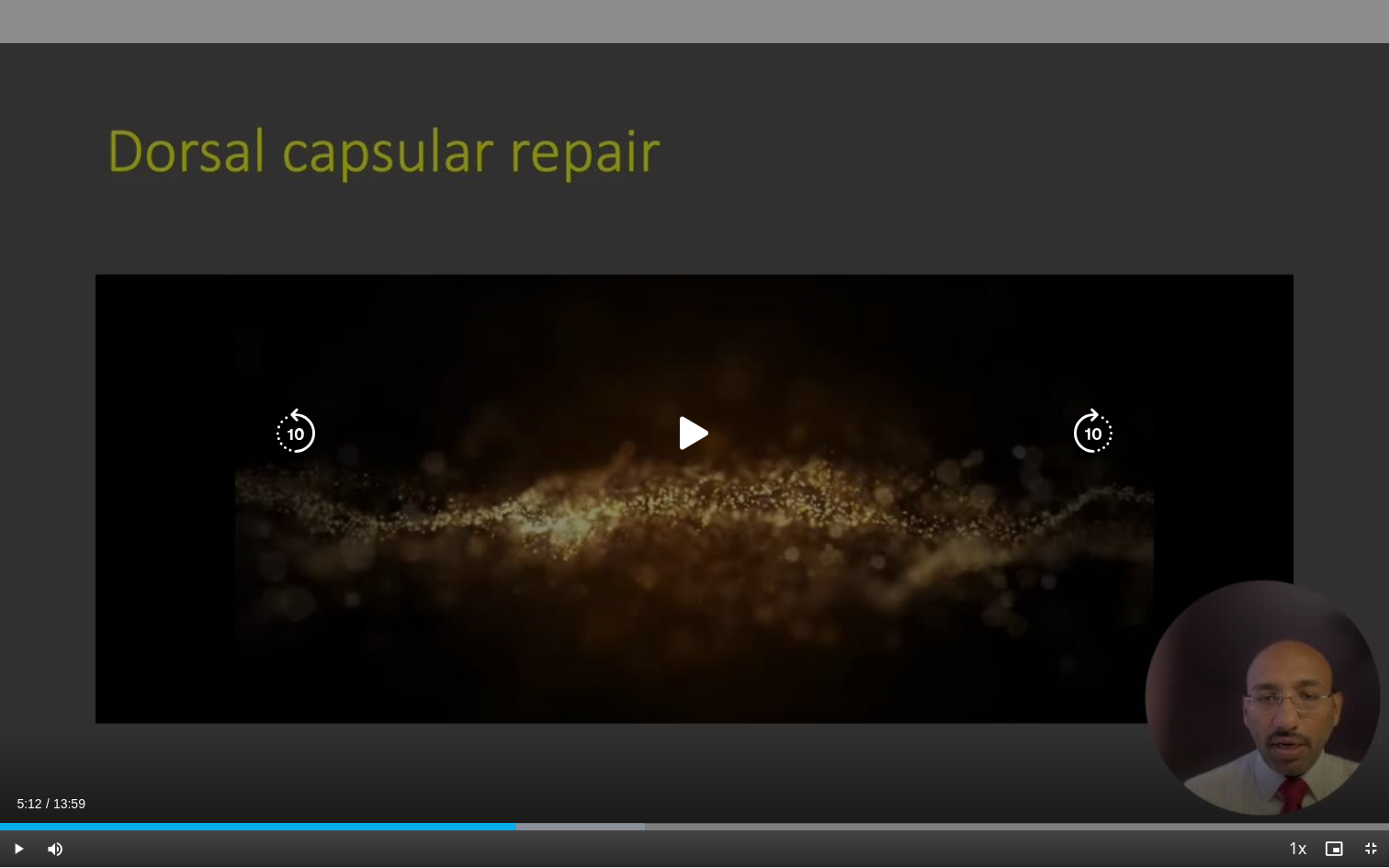 click on "10 seconds
Tap to unmute" at bounding box center (694, 434) 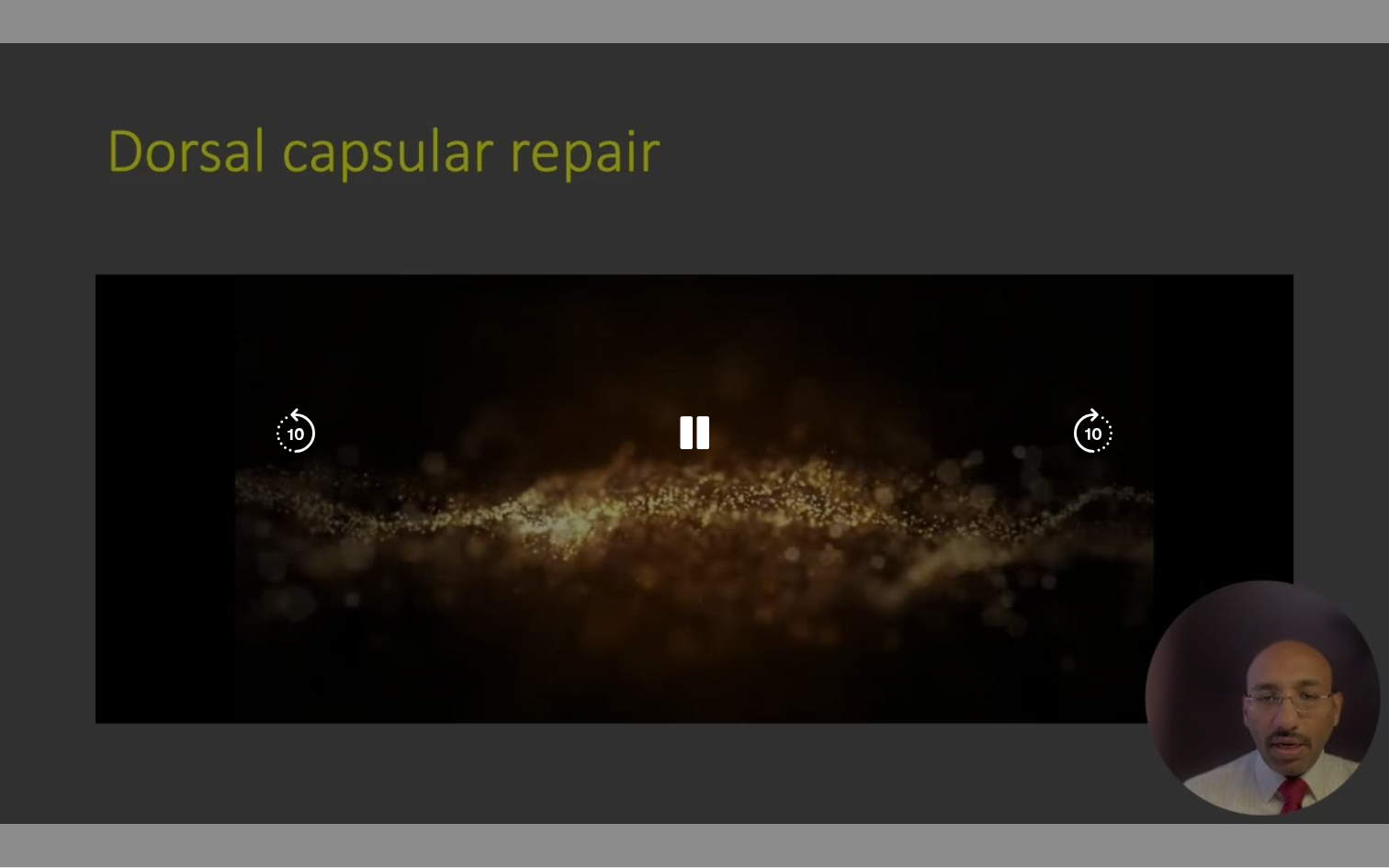 click on "10 seconds
Tap to unmute" at bounding box center [694, 434] 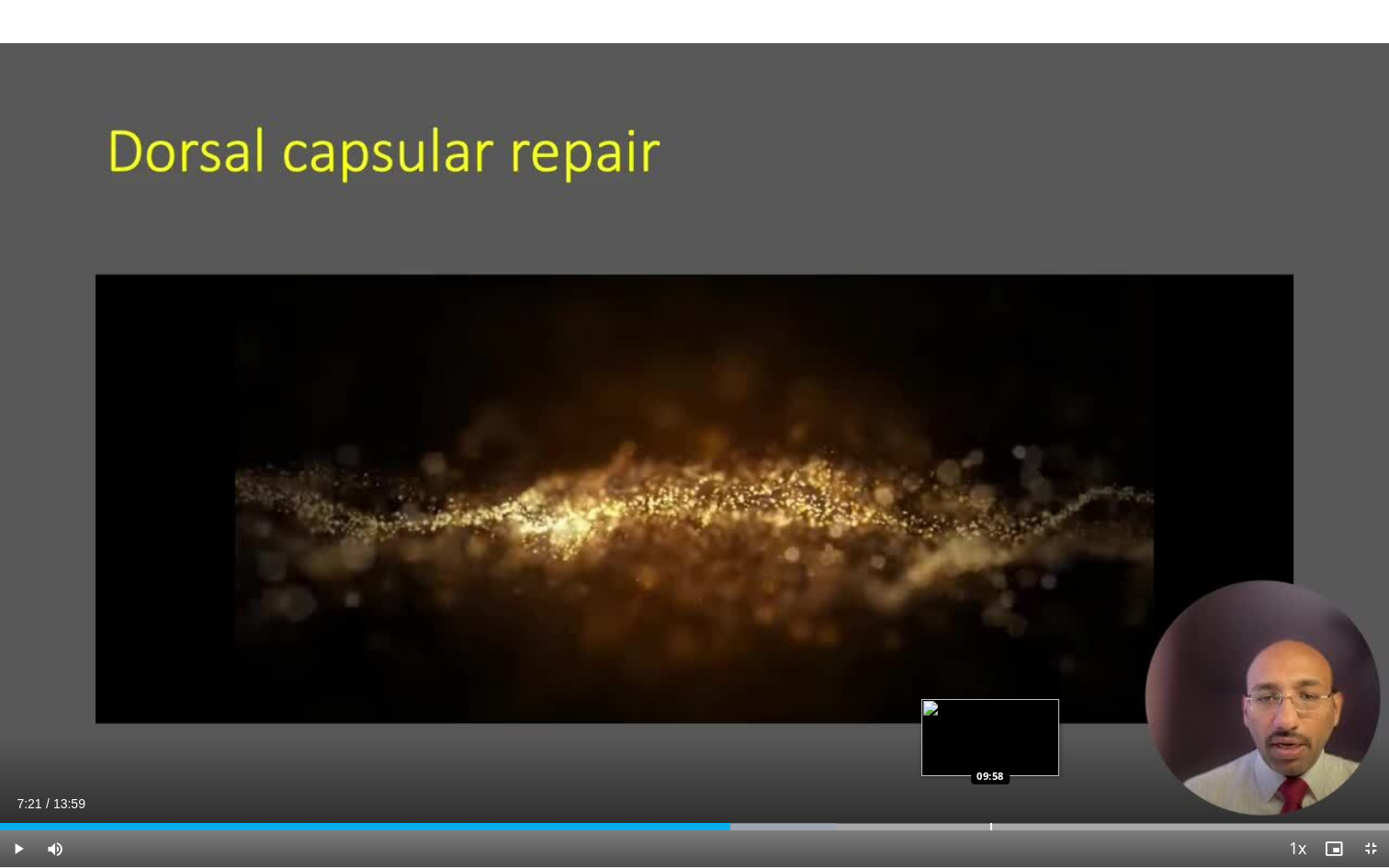 click on "Loaded :  60.25% 07:21 09:58" at bounding box center (694, 821) 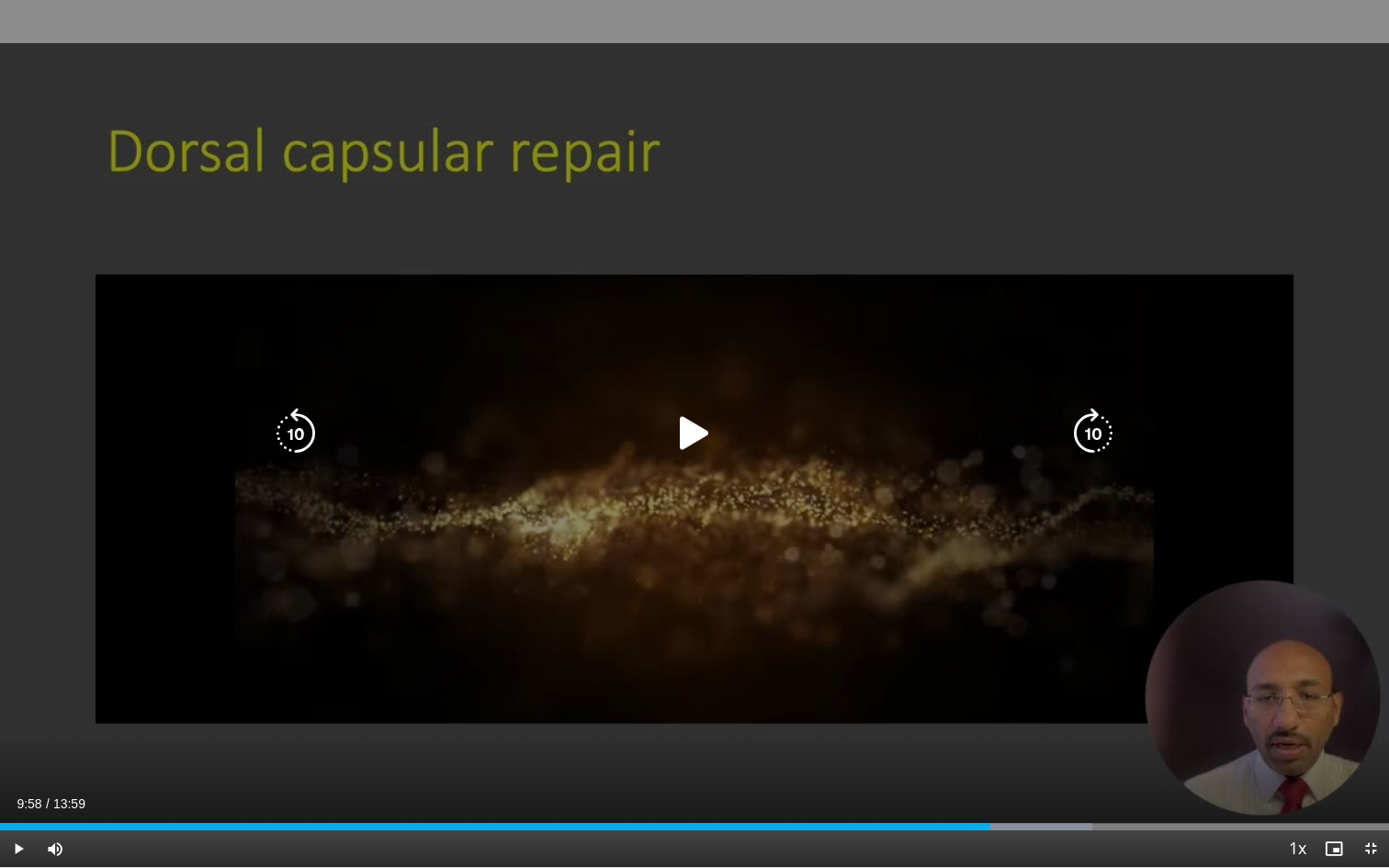 click on "10 seconds
Tap to unmute" at bounding box center [694, 434] 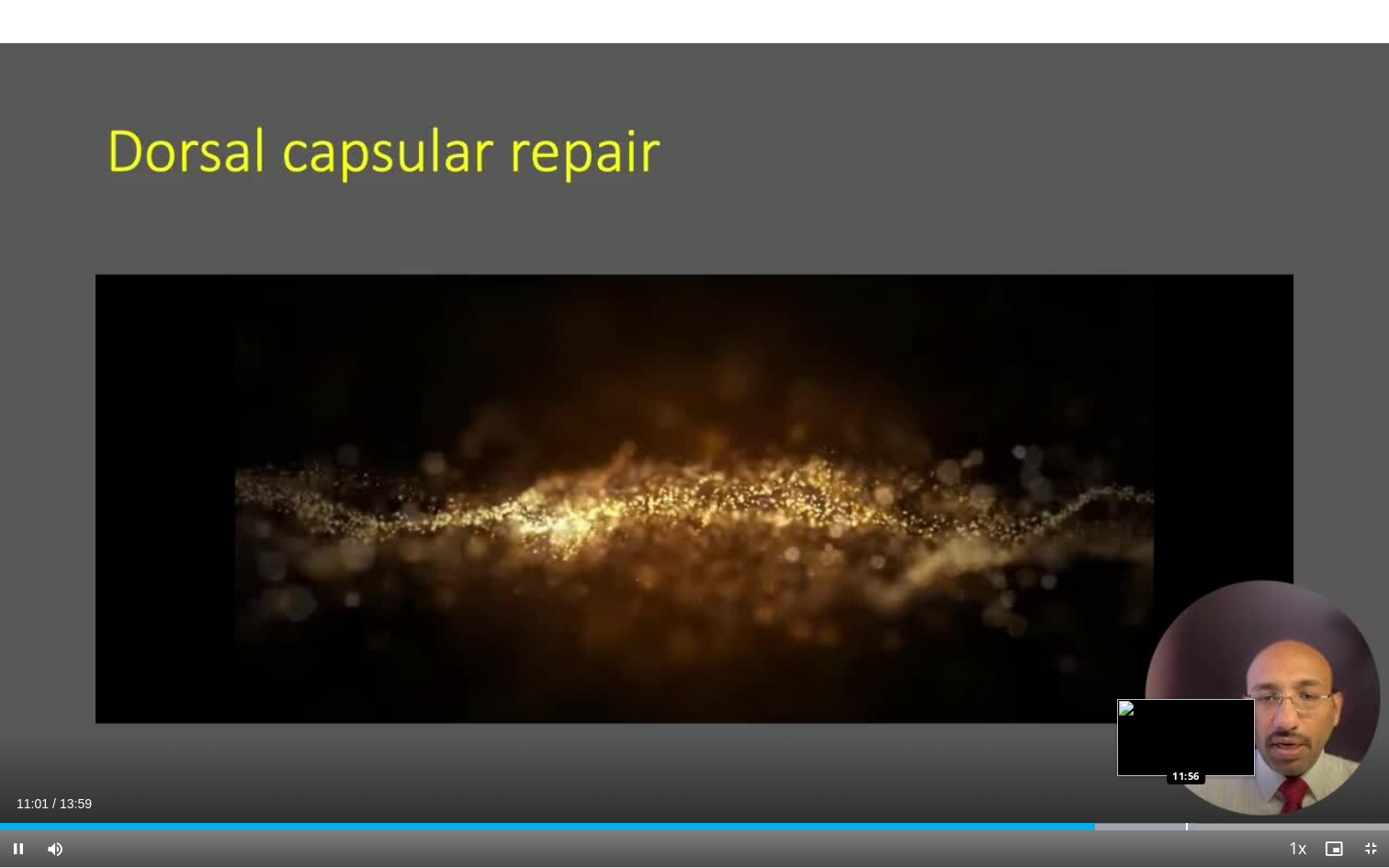 click at bounding box center [1187, 827] 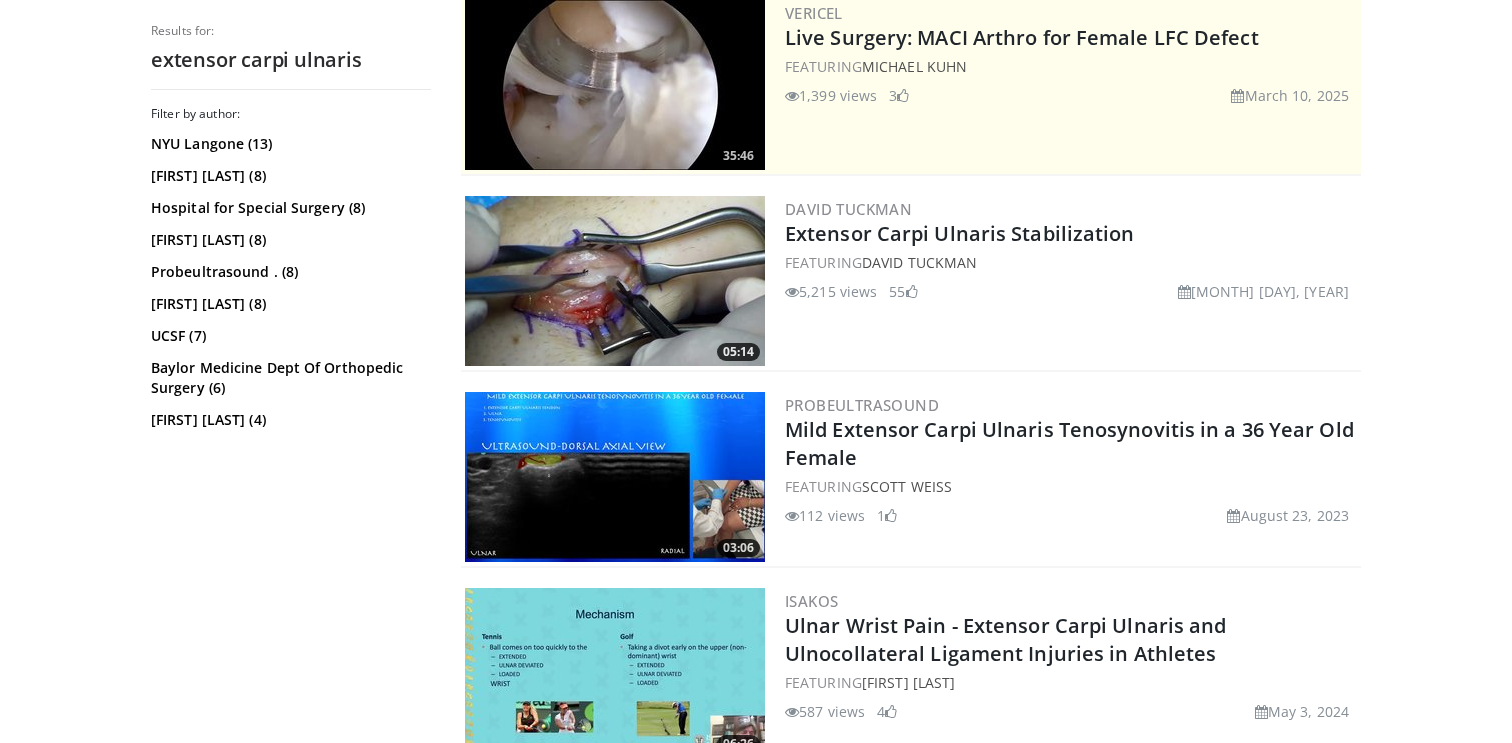 scroll, scrollTop: 451, scrollLeft: 0, axis: vertical 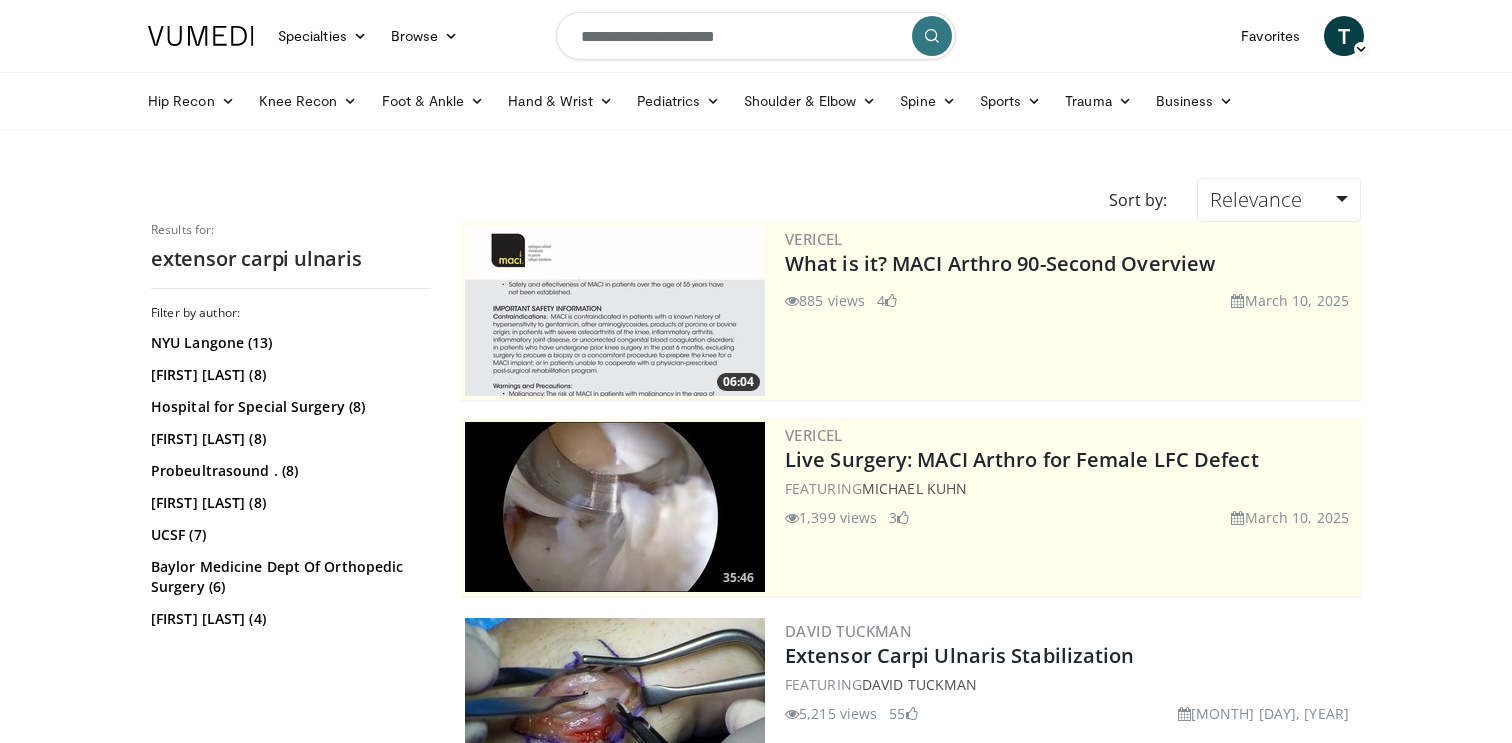click on "**********" at bounding box center [756, 36] 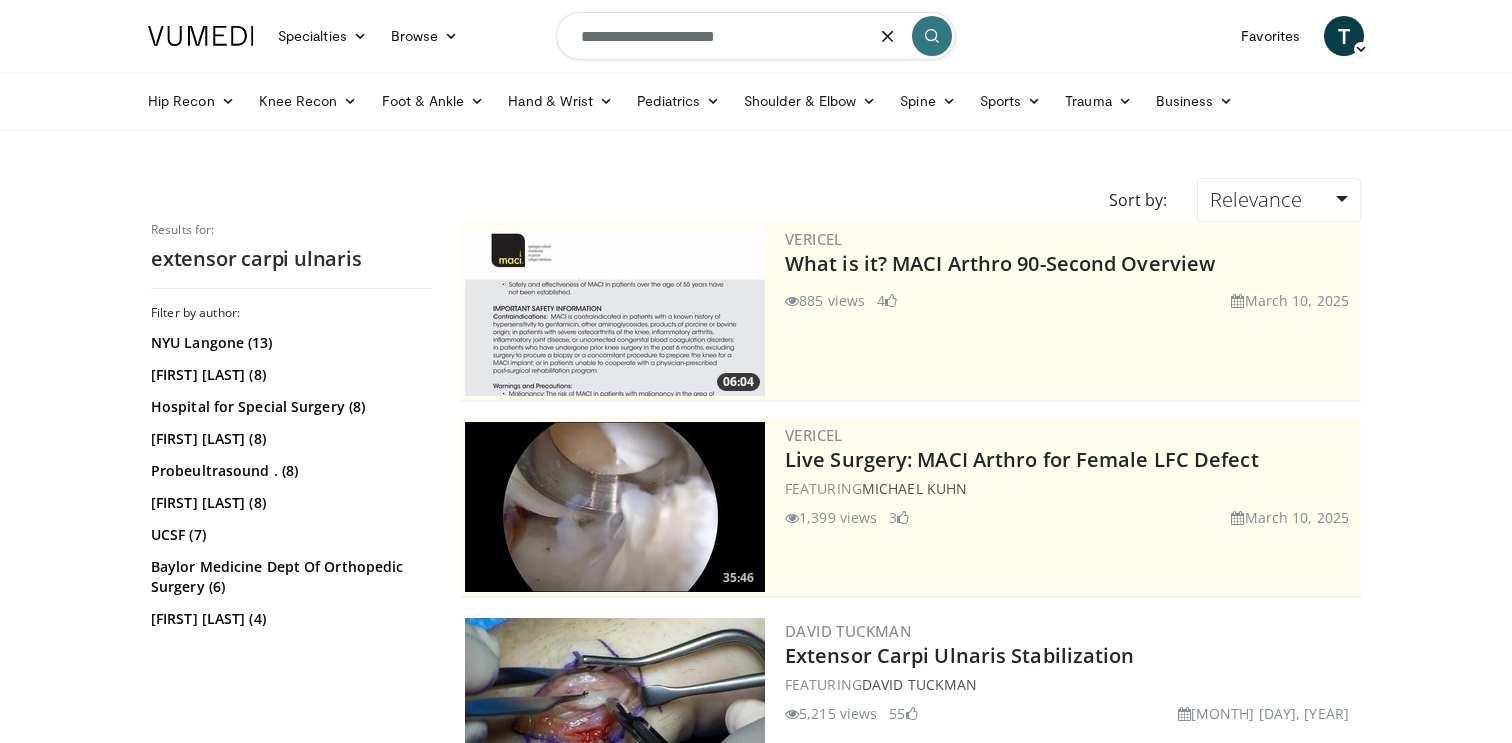 click on "**********" at bounding box center [756, 36] 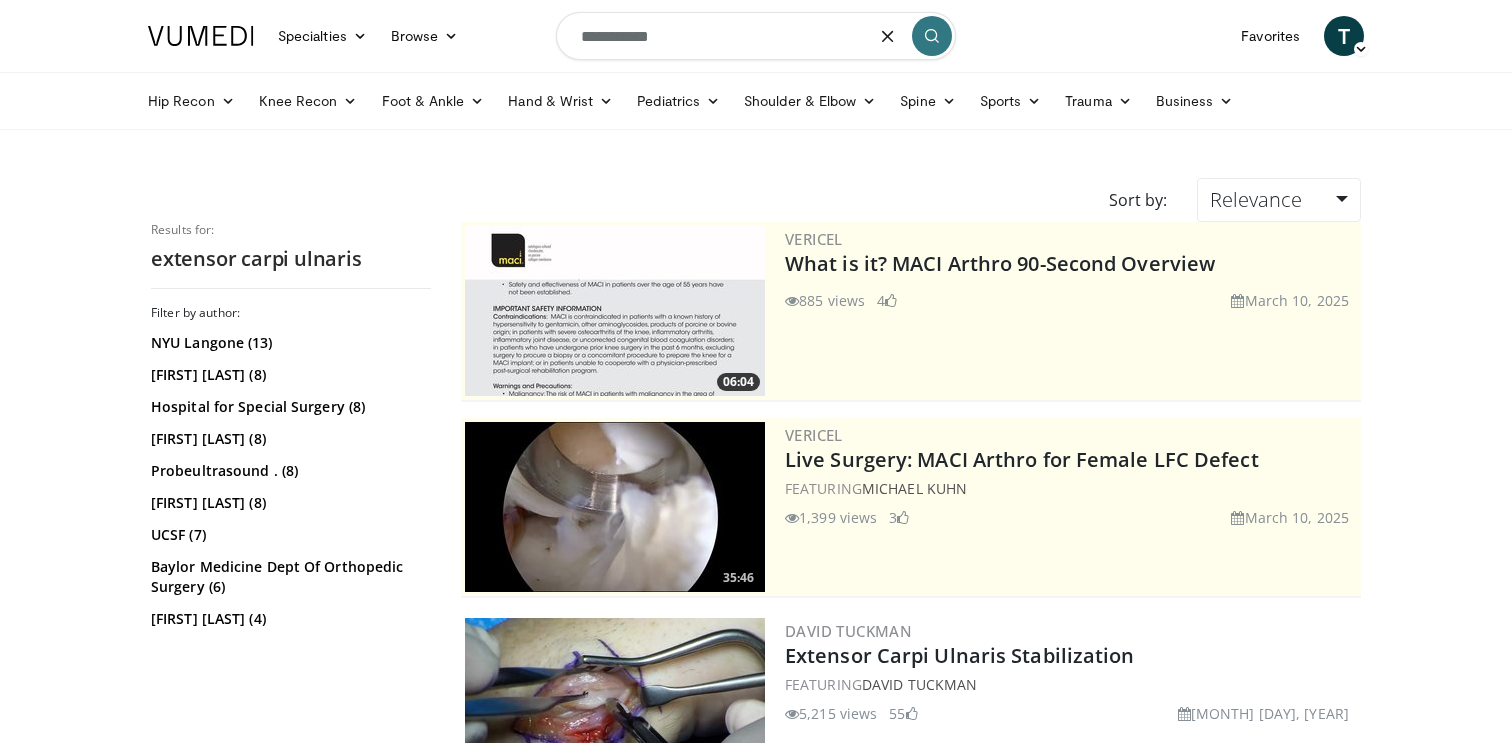 type on "**********" 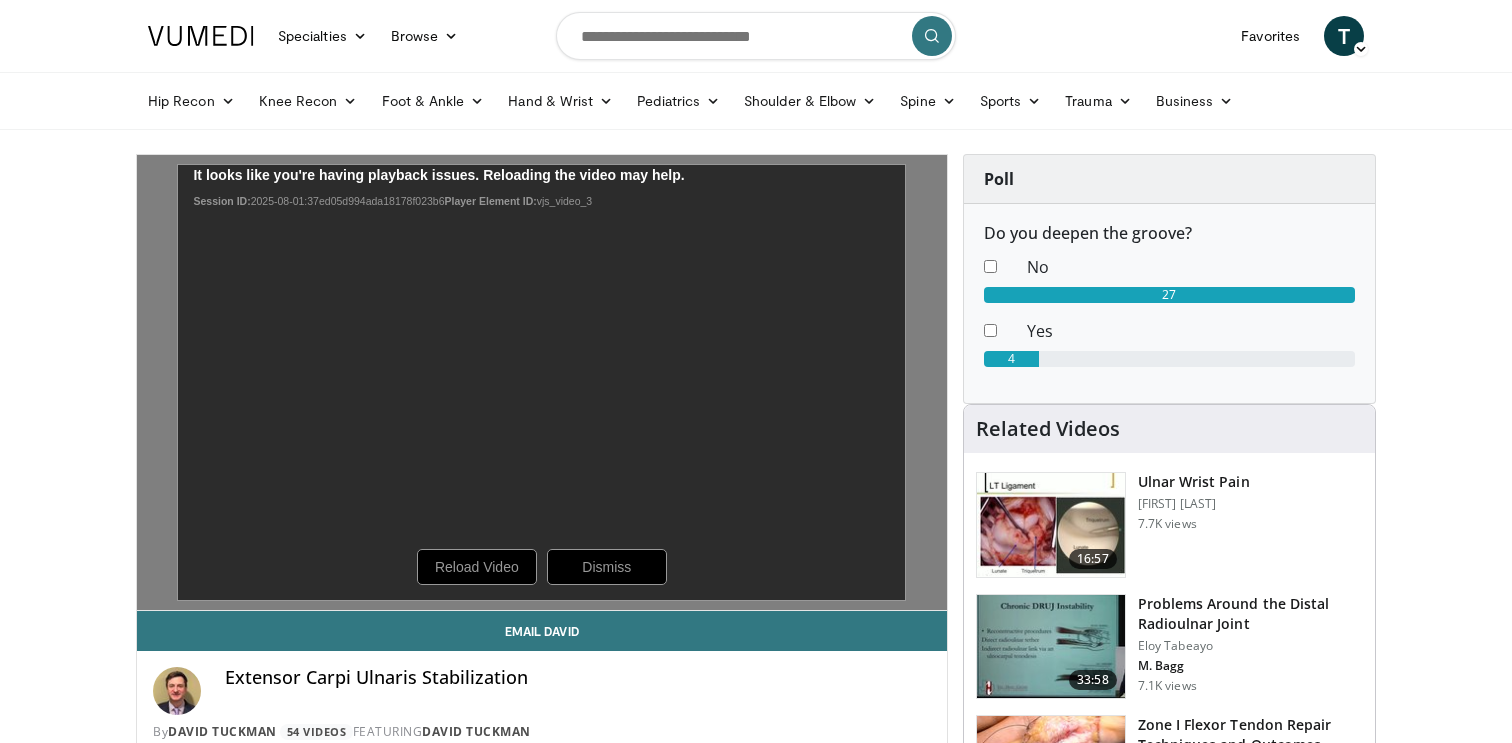 scroll, scrollTop: 0, scrollLeft: 0, axis: both 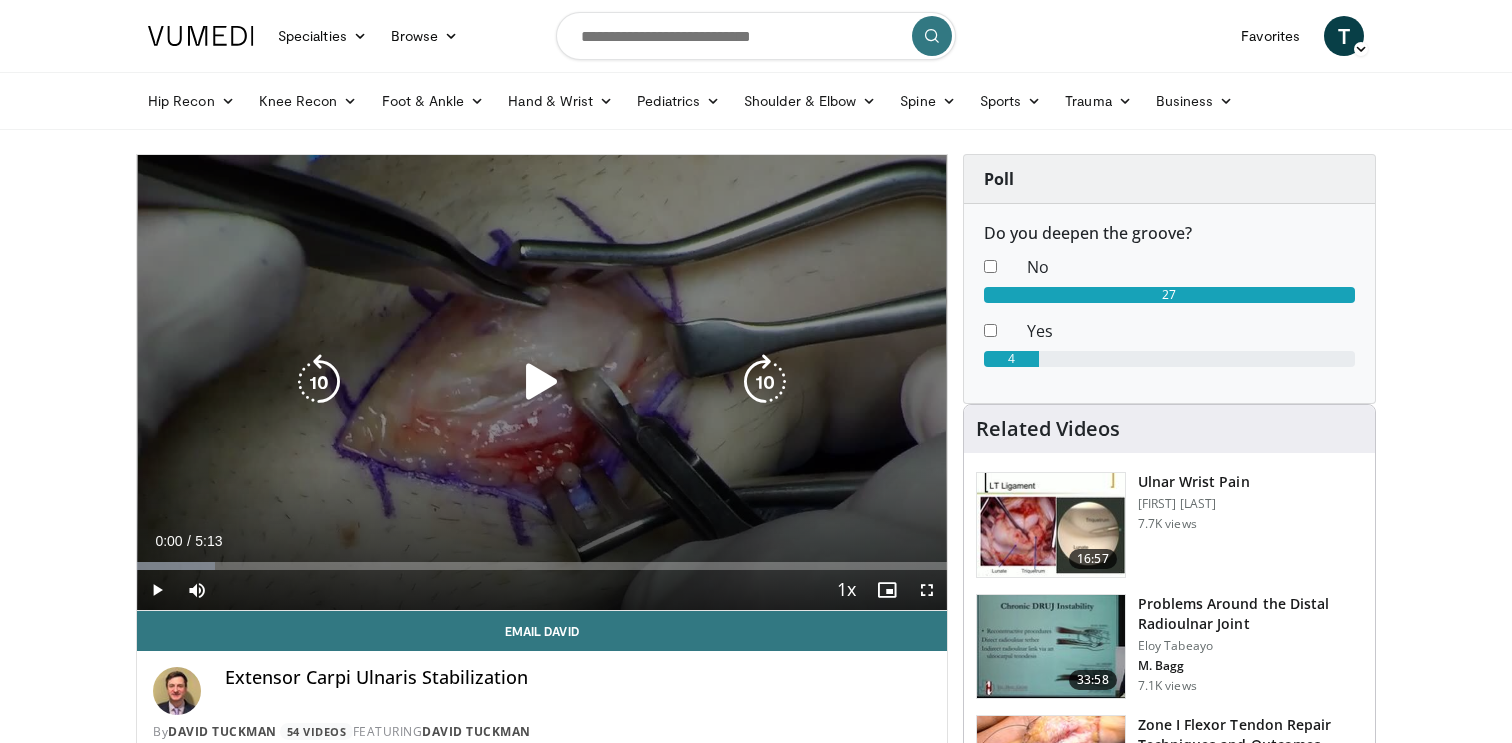 click at bounding box center (542, 382) 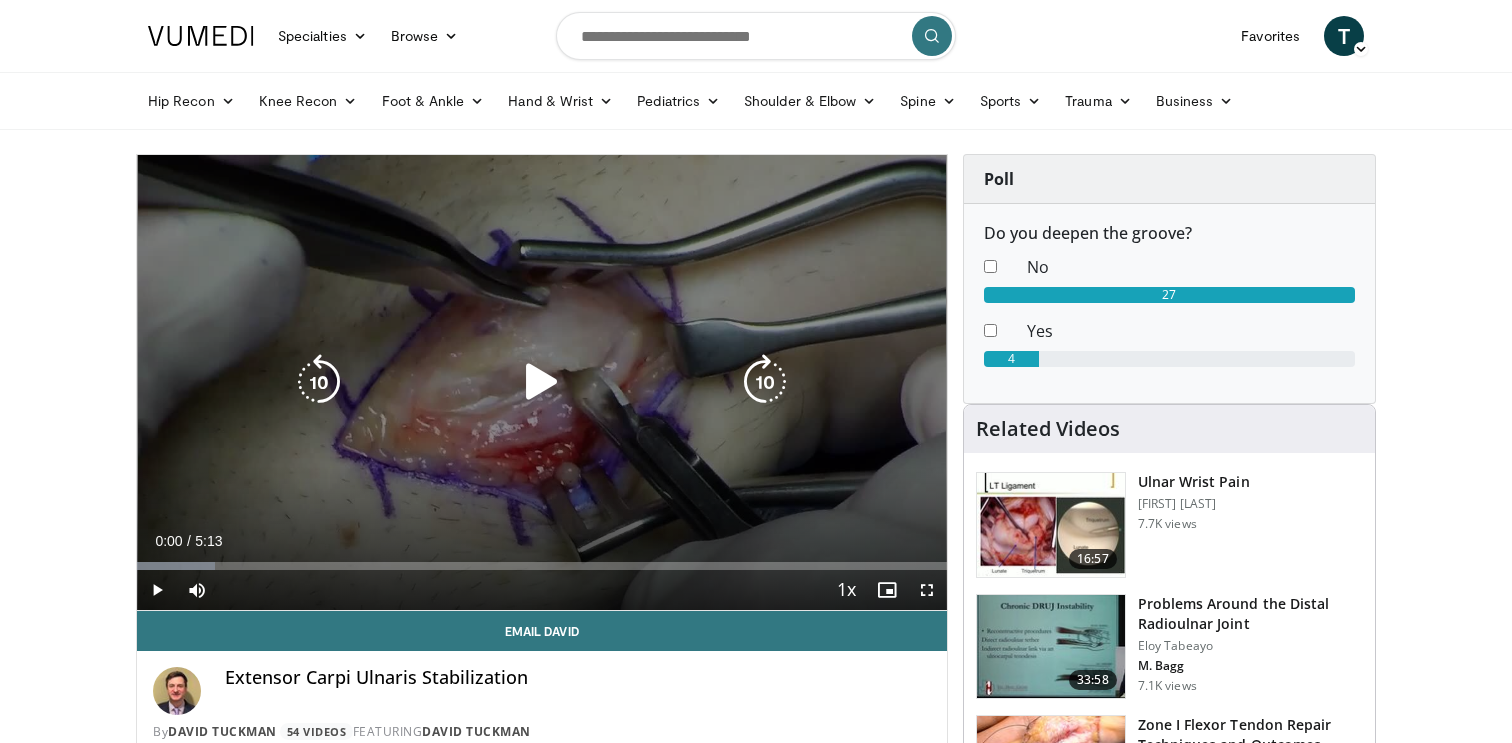click at bounding box center [542, 382] 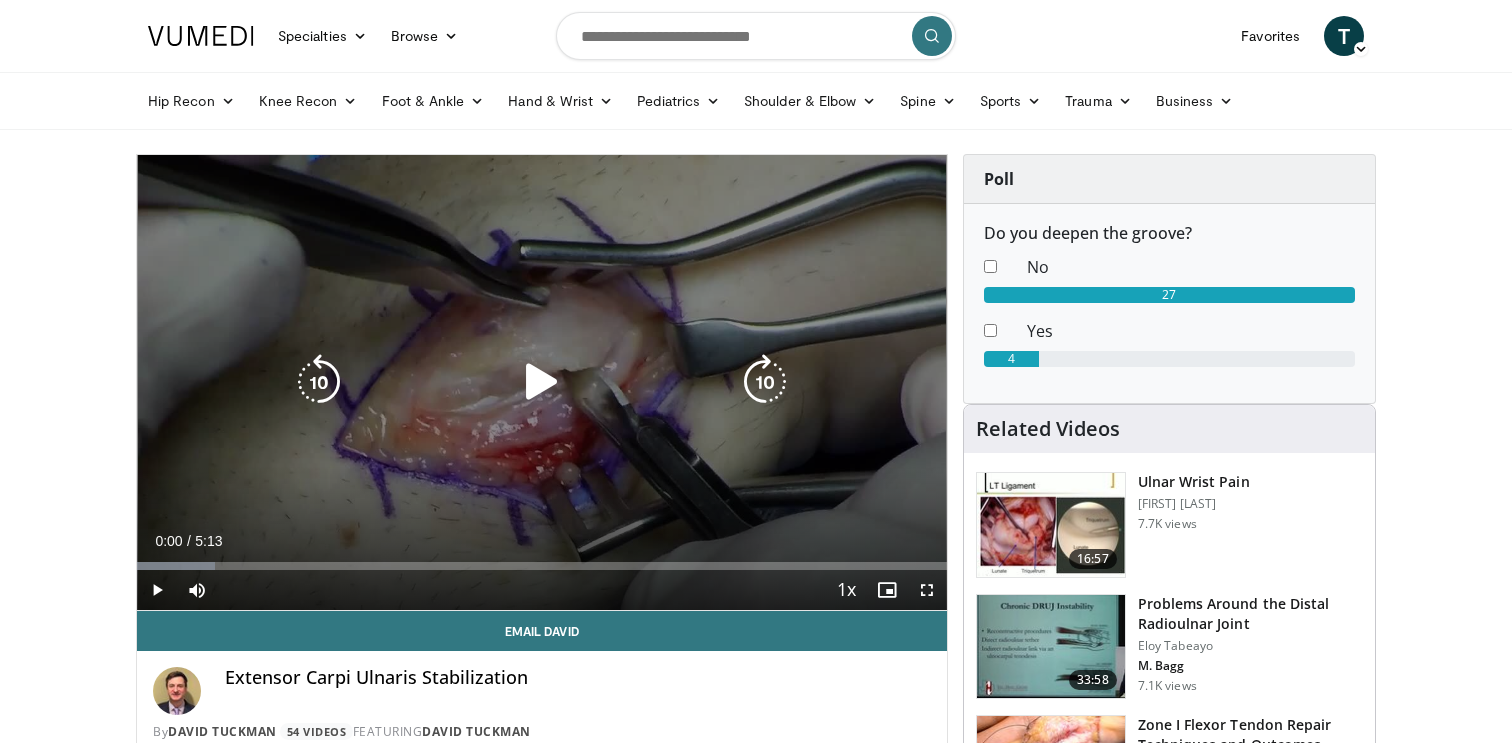 click at bounding box center (542, 382) 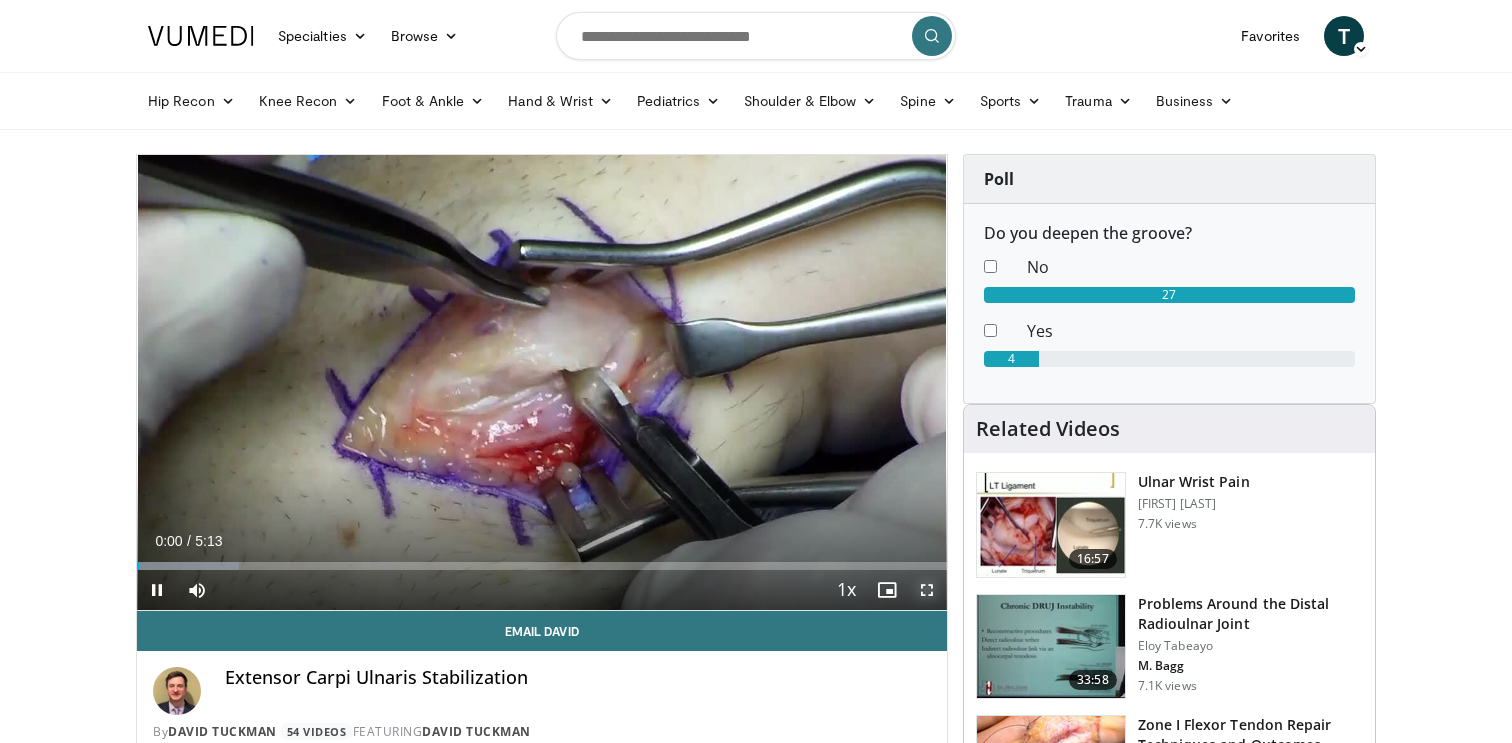 click at bounding box center [927, 590] 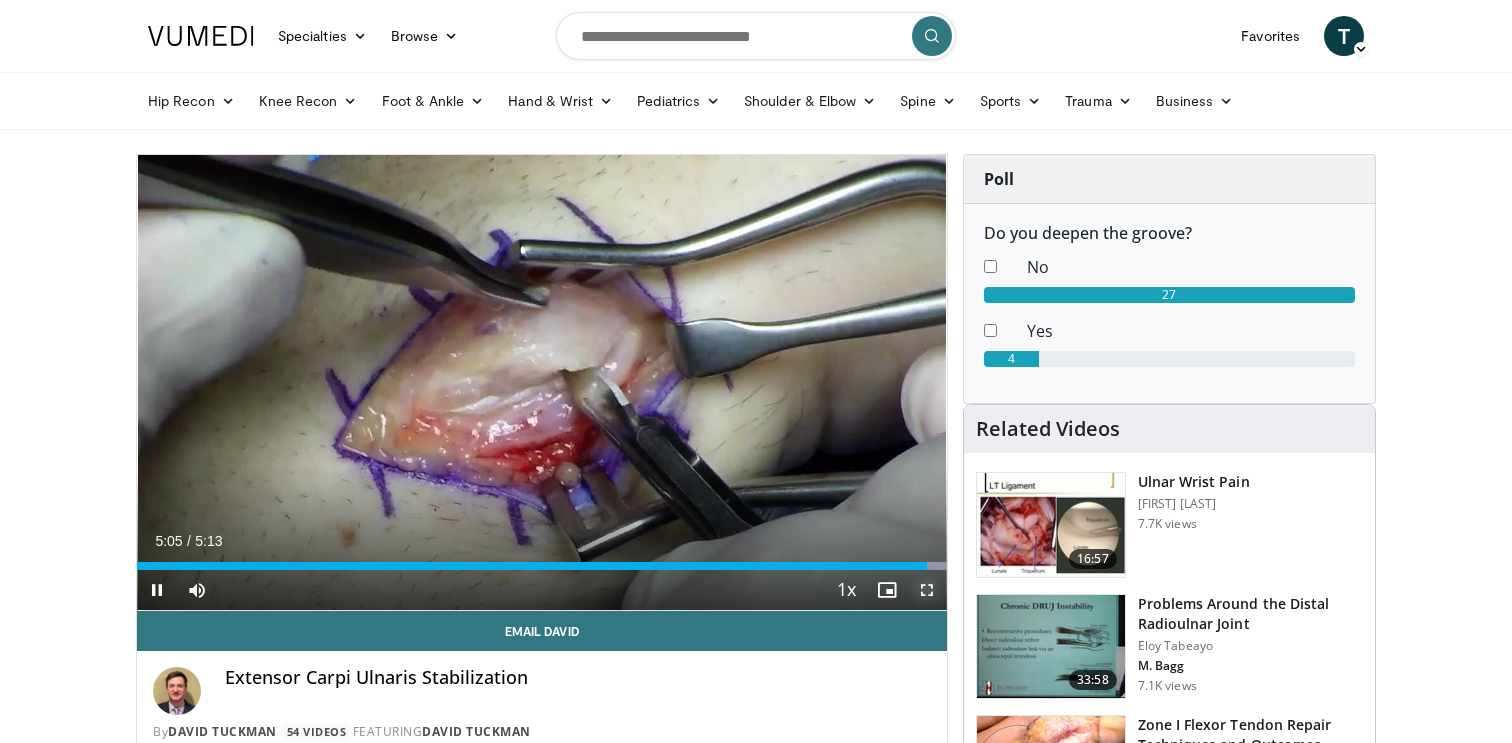 click at bounding box center (927, 590) 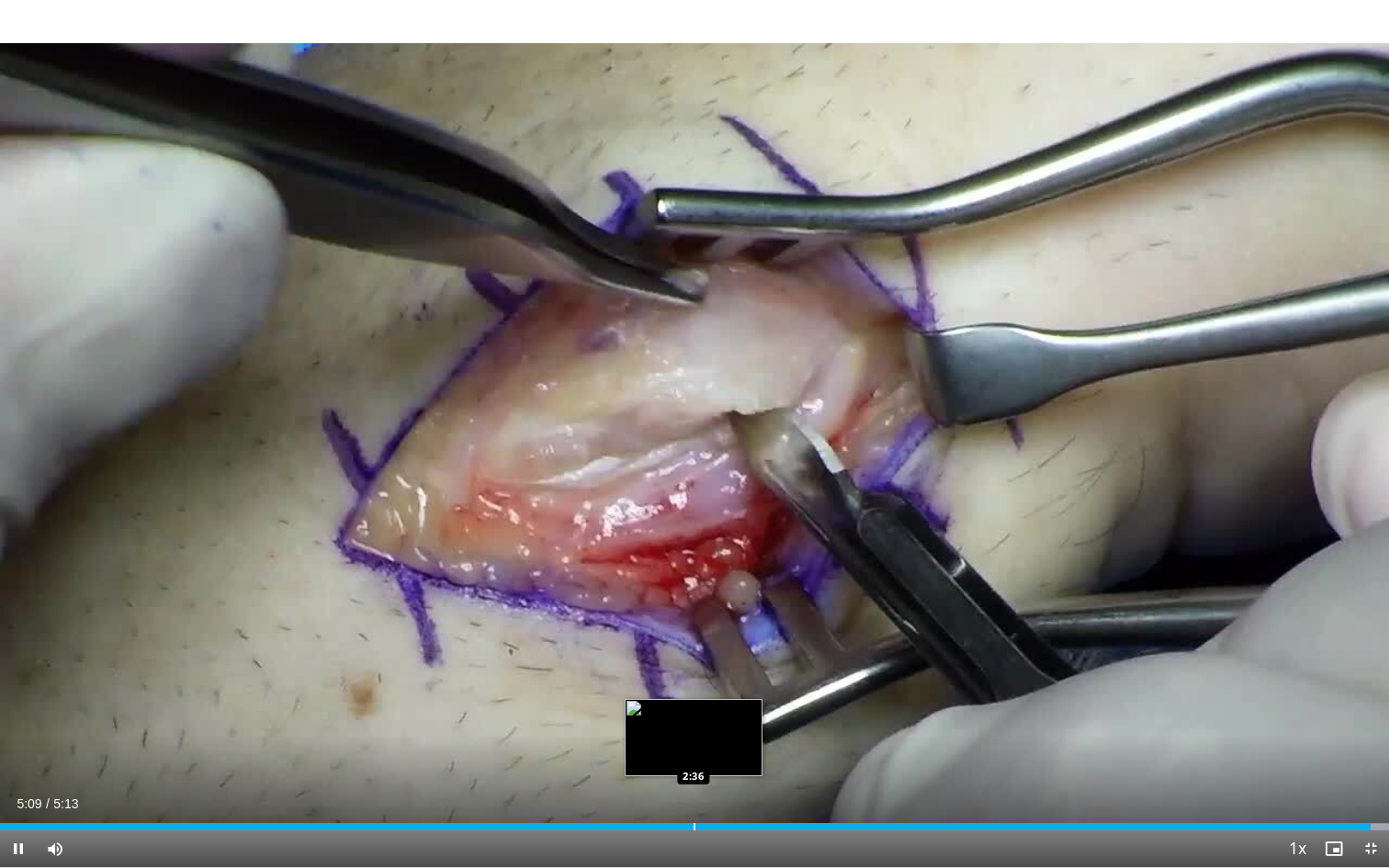 click on "Loaded :  100.00% 5:09 2:36" at bounding box center [694, 821] 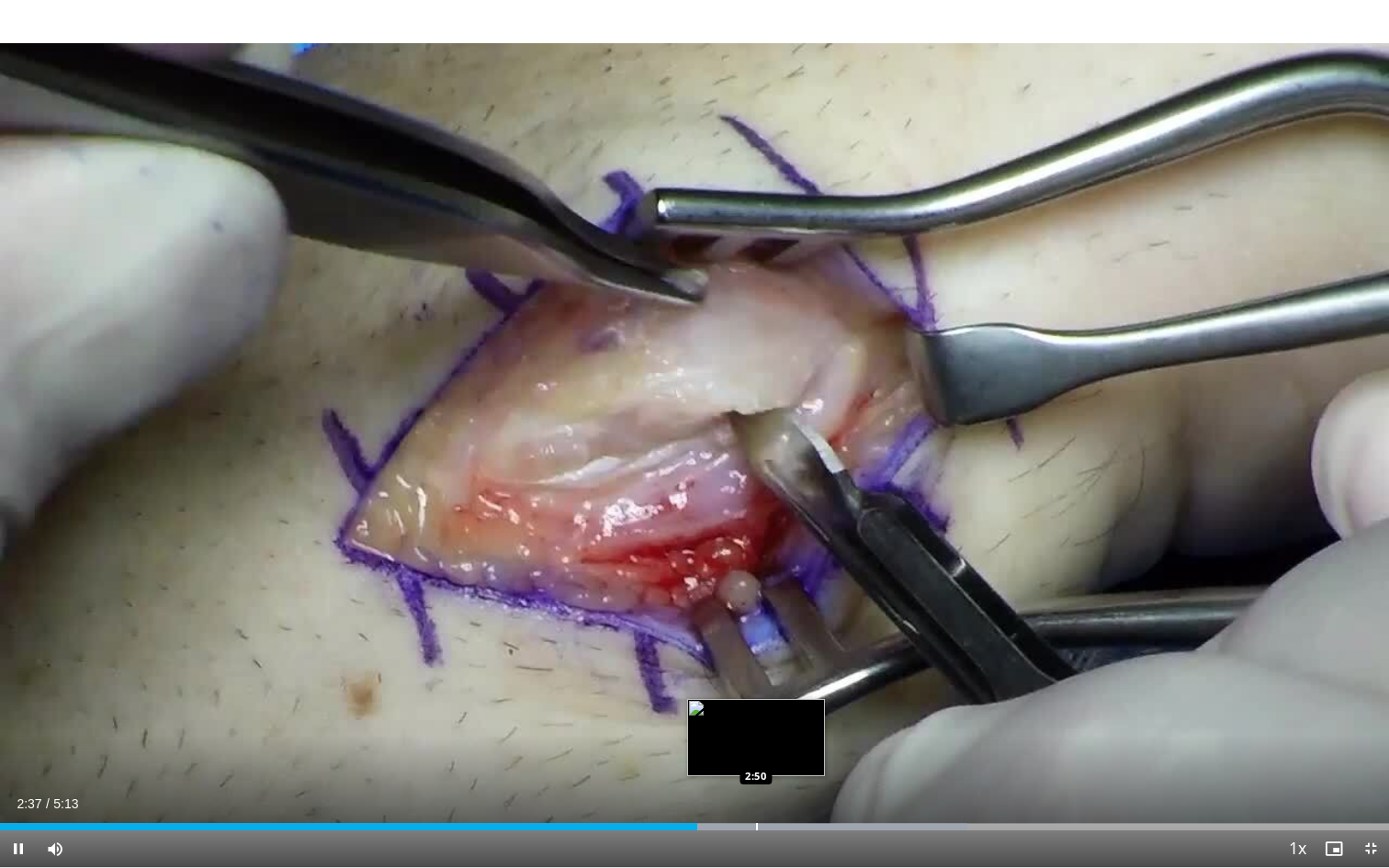click on "Loaded :  69.65% 2:37 2:50" at bounding box center [694, 821] 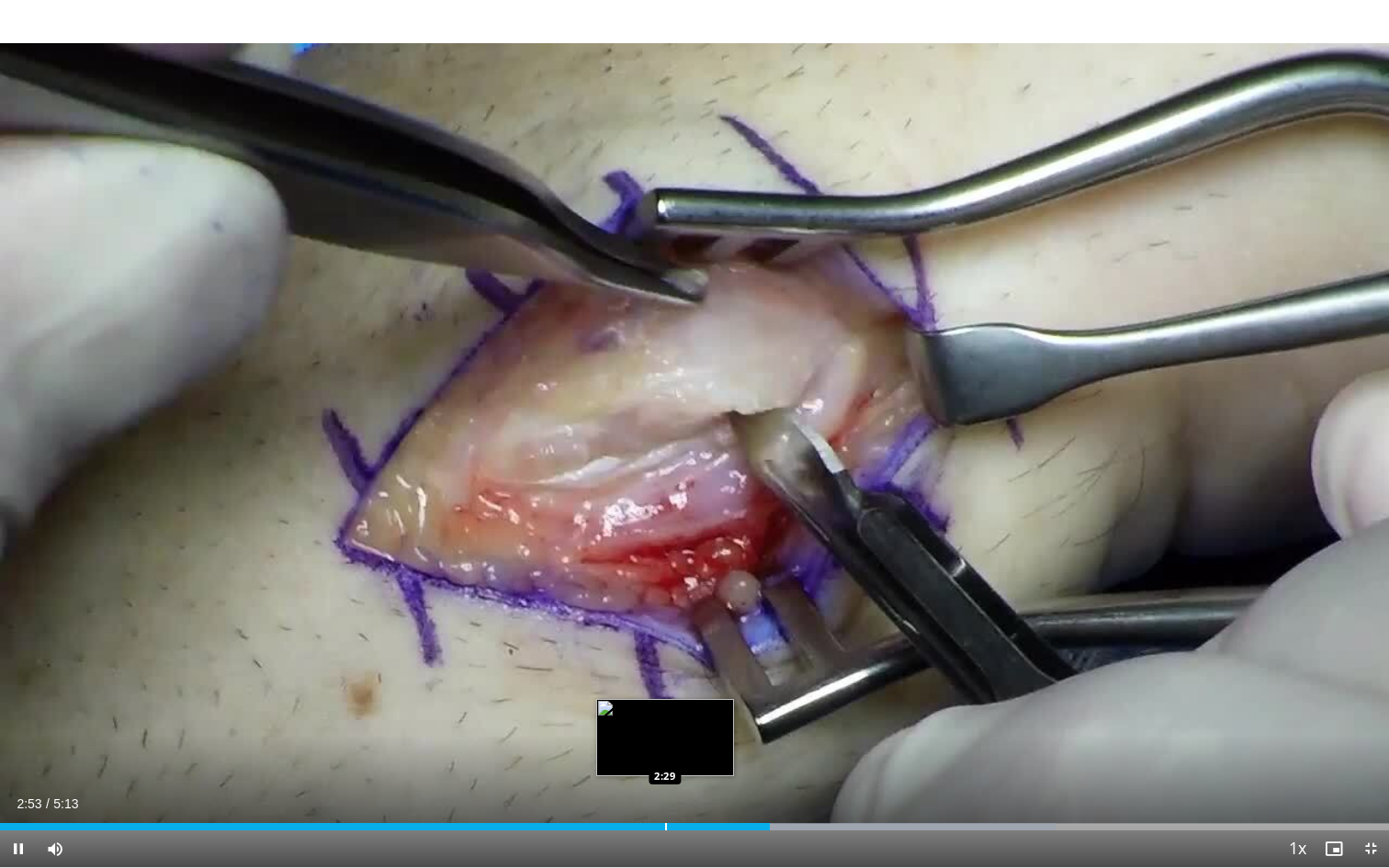 click at bounding box center (666, 827) 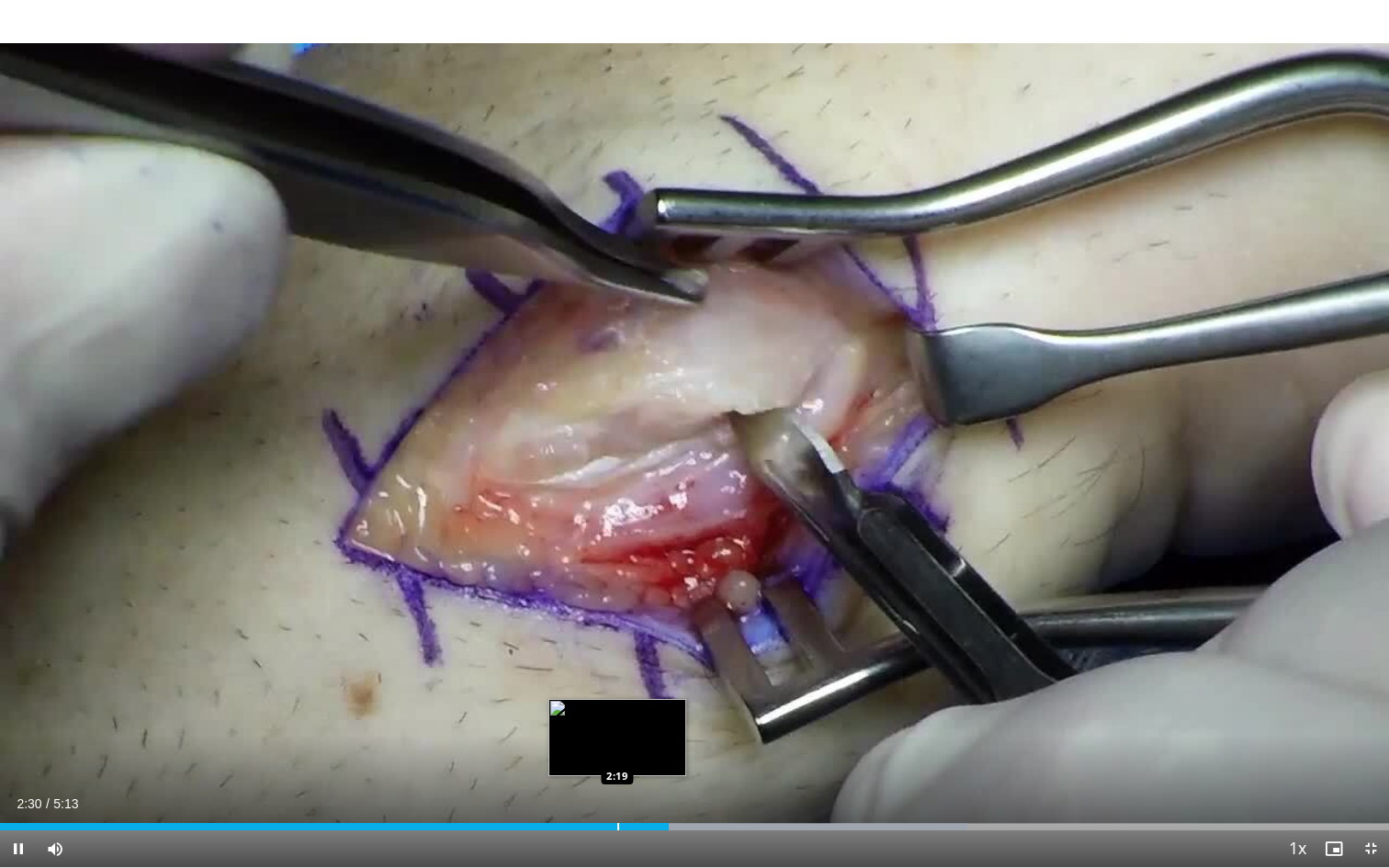 click at bounding box center (618, 827) 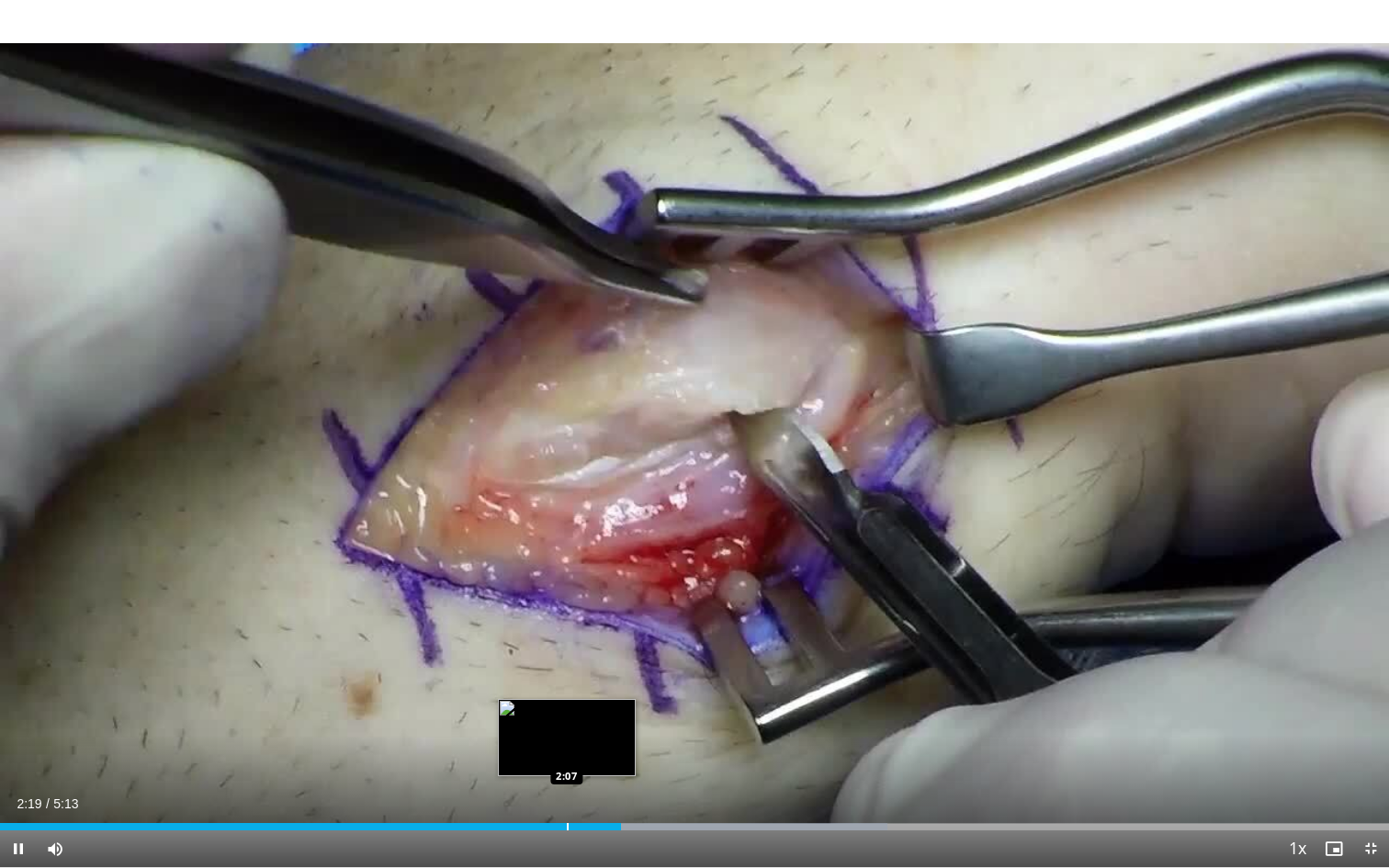 click on "2:19" at bounding box center (311, 827) 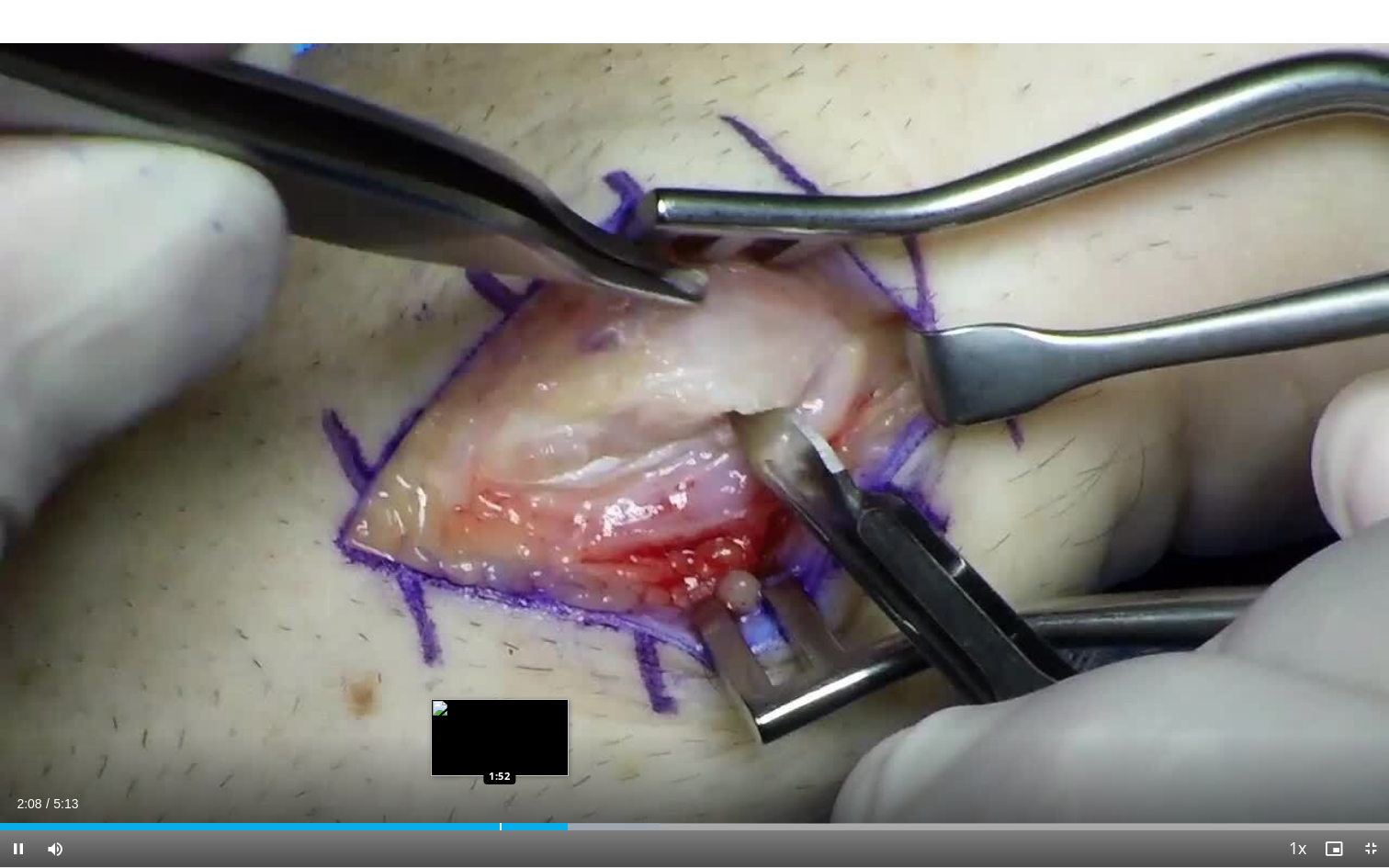 click on "2:08" at bounding box center (284, 827) 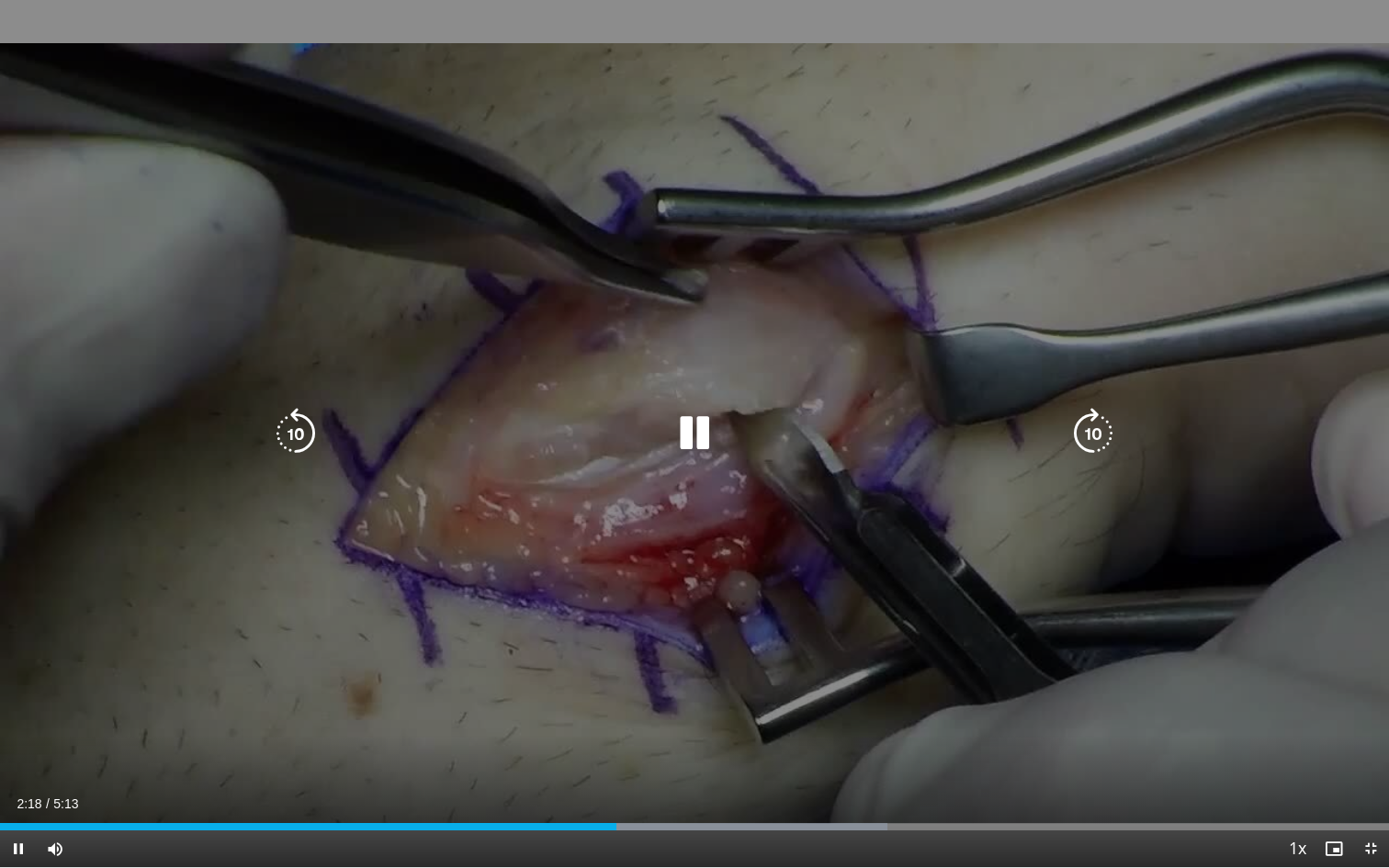 click at bounding box center (694, 434) 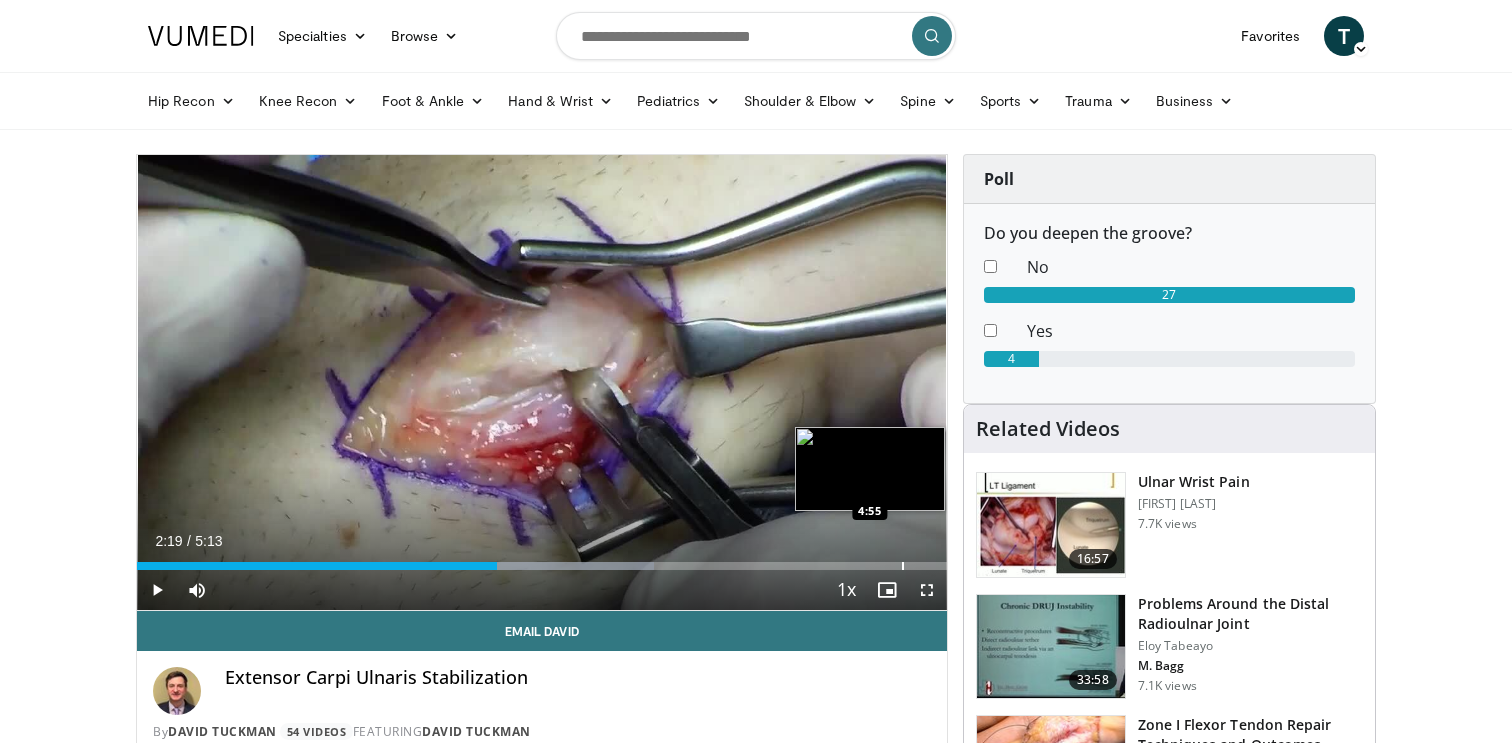 click at bounding box center (903, 566) 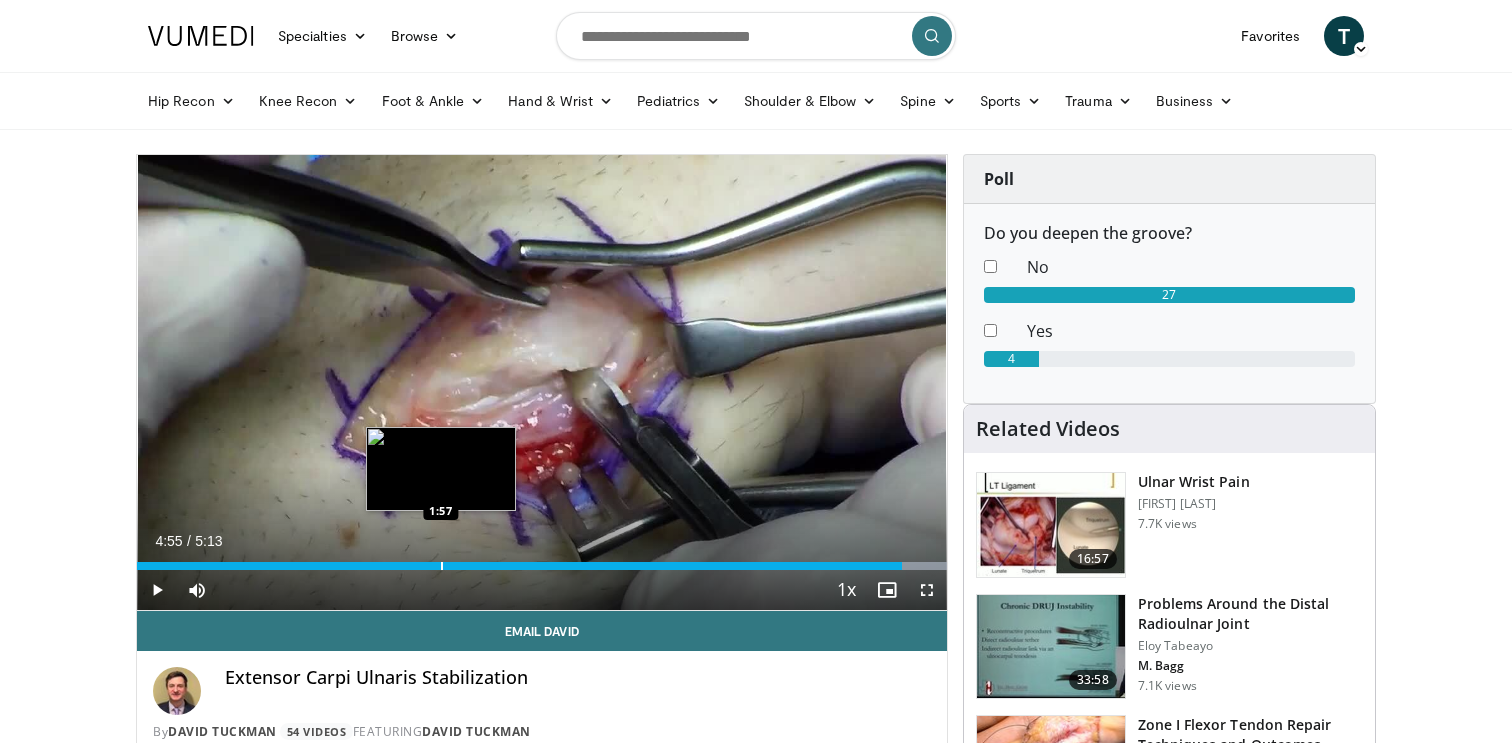click on "Loaded :  100.00% 4:55 1:57" at bounding box center (542, 560) 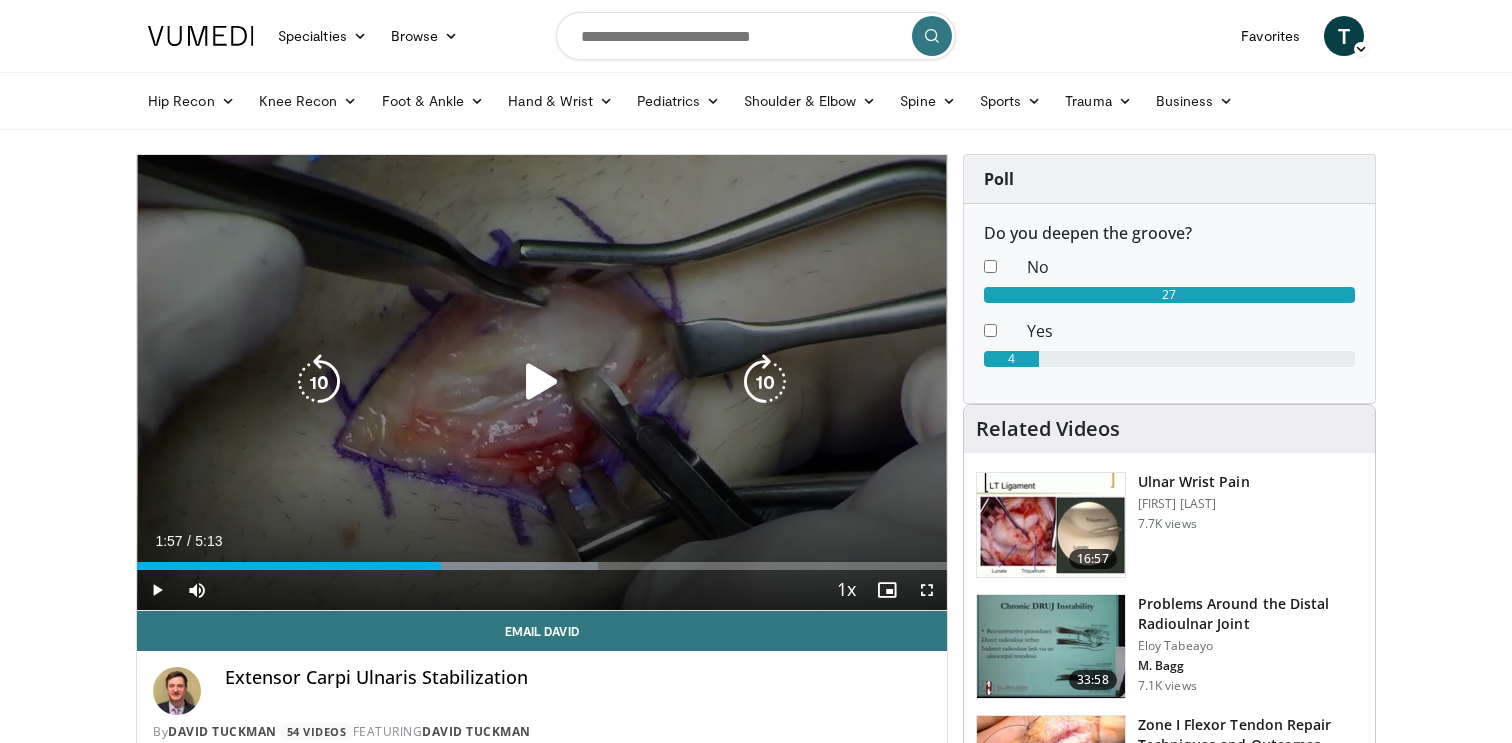 click on "10 seconds
Tap to unmute" at bounding box center (542, 382) 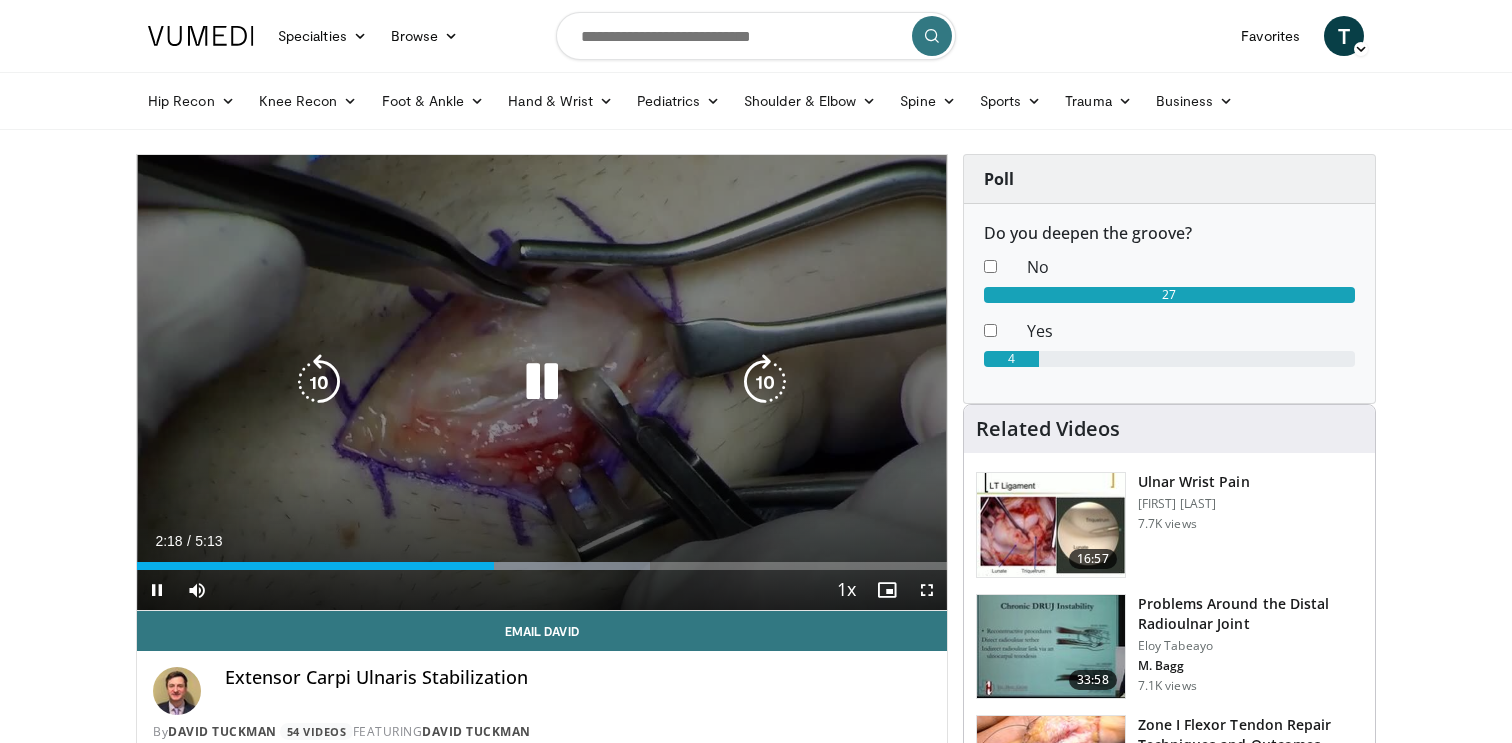 click on "10 seconds
Tap to unmute" at bounding box center [542, 382] 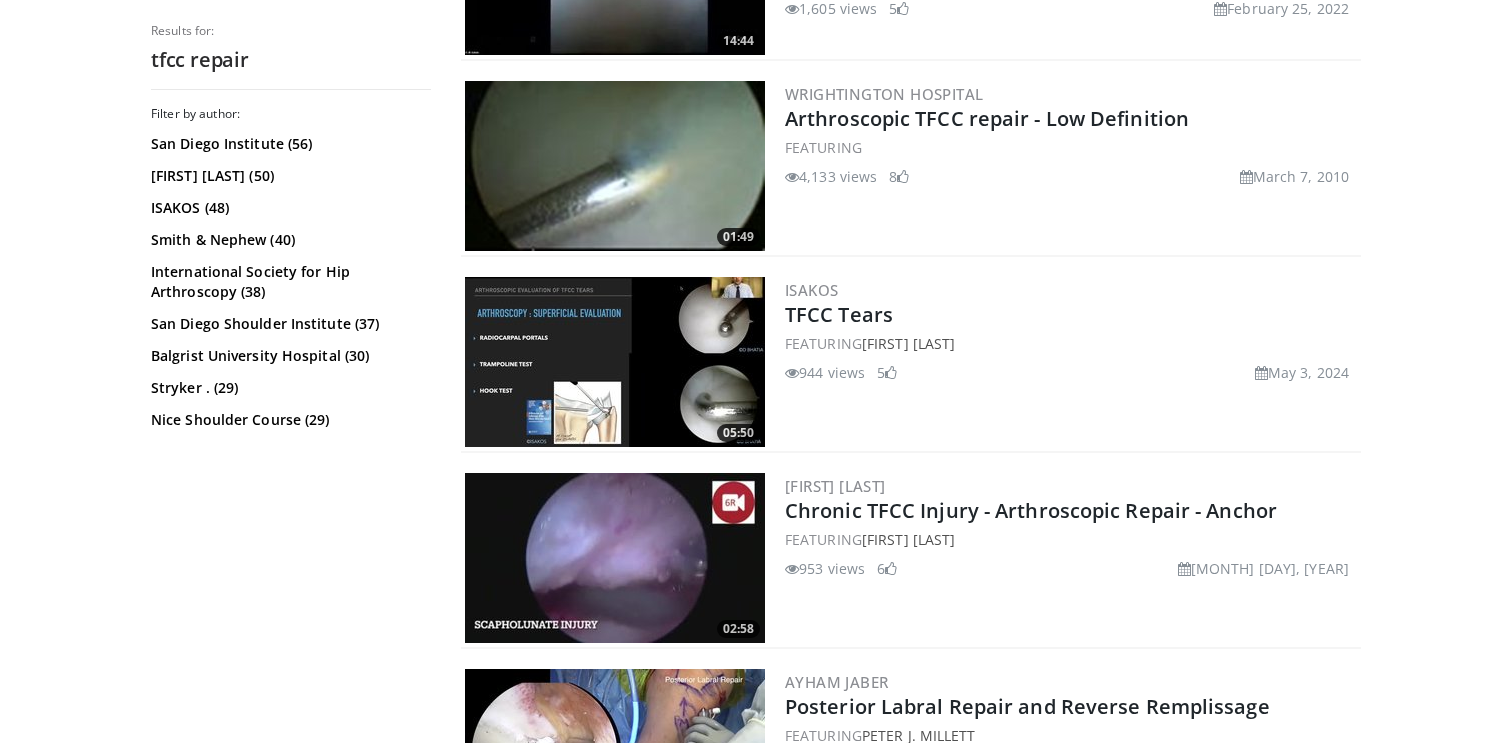 scroll, scrollTop: 1908, scrollLeft: 0, axis: vertical 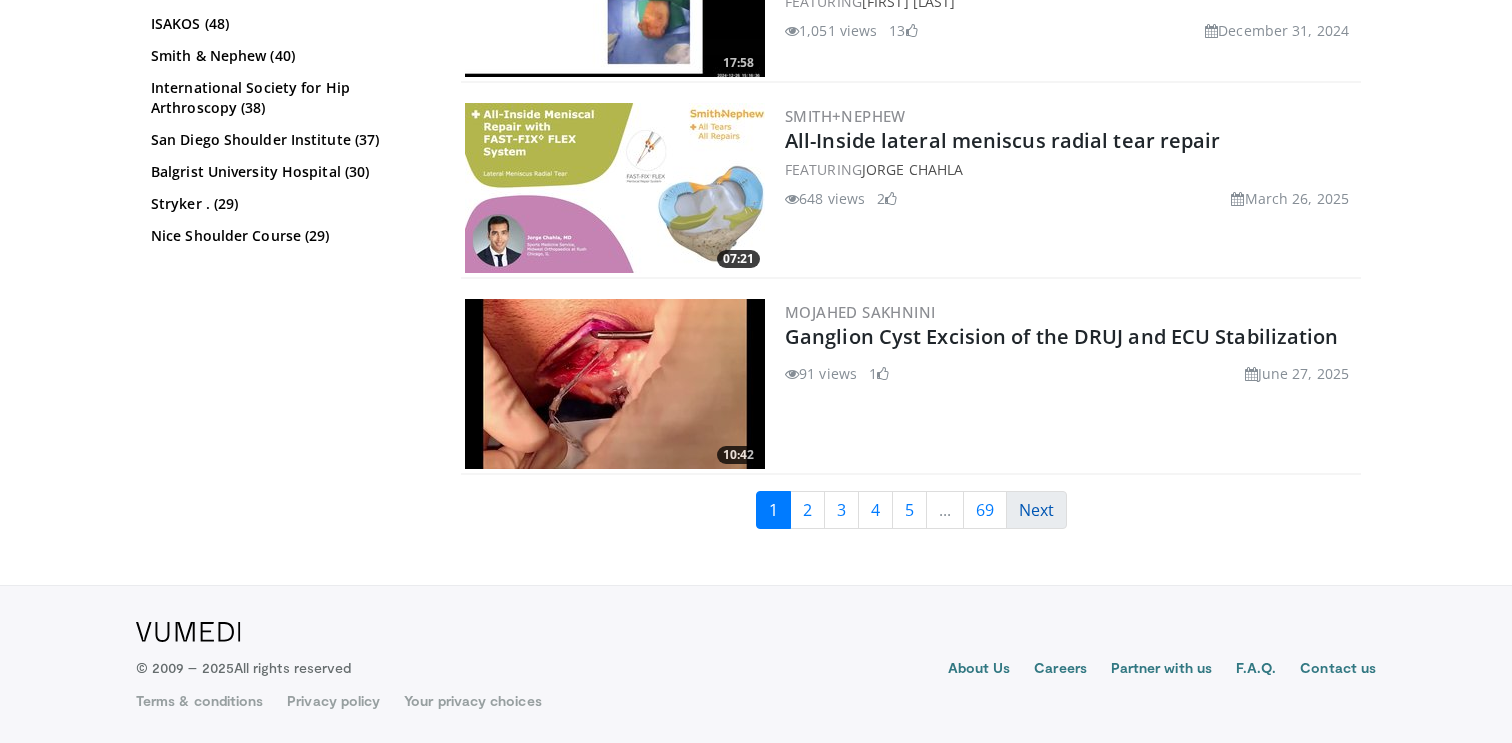 click on "Next" at bounding box center (1036, 510) 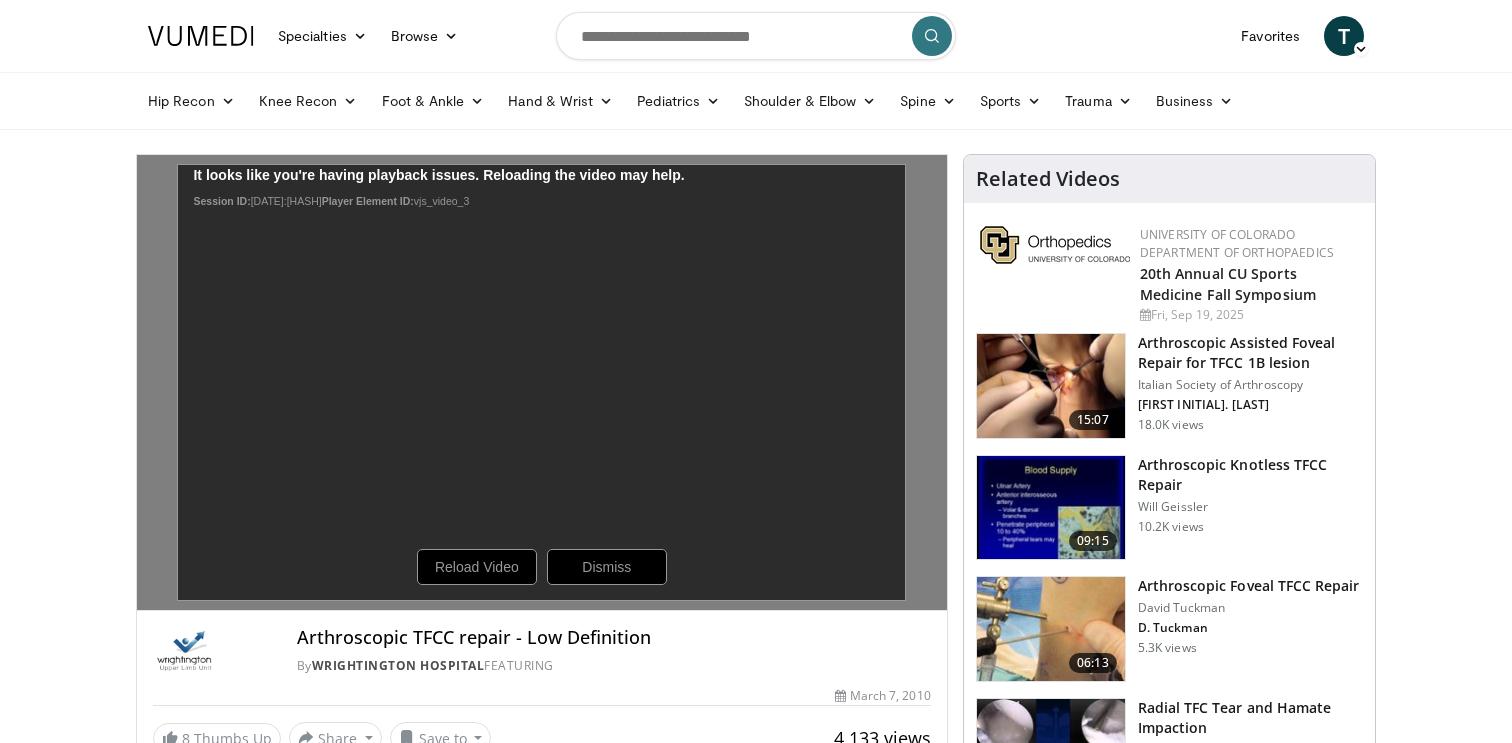 scroll, scrollTop: 0, scrollLeft: 0, axis: both 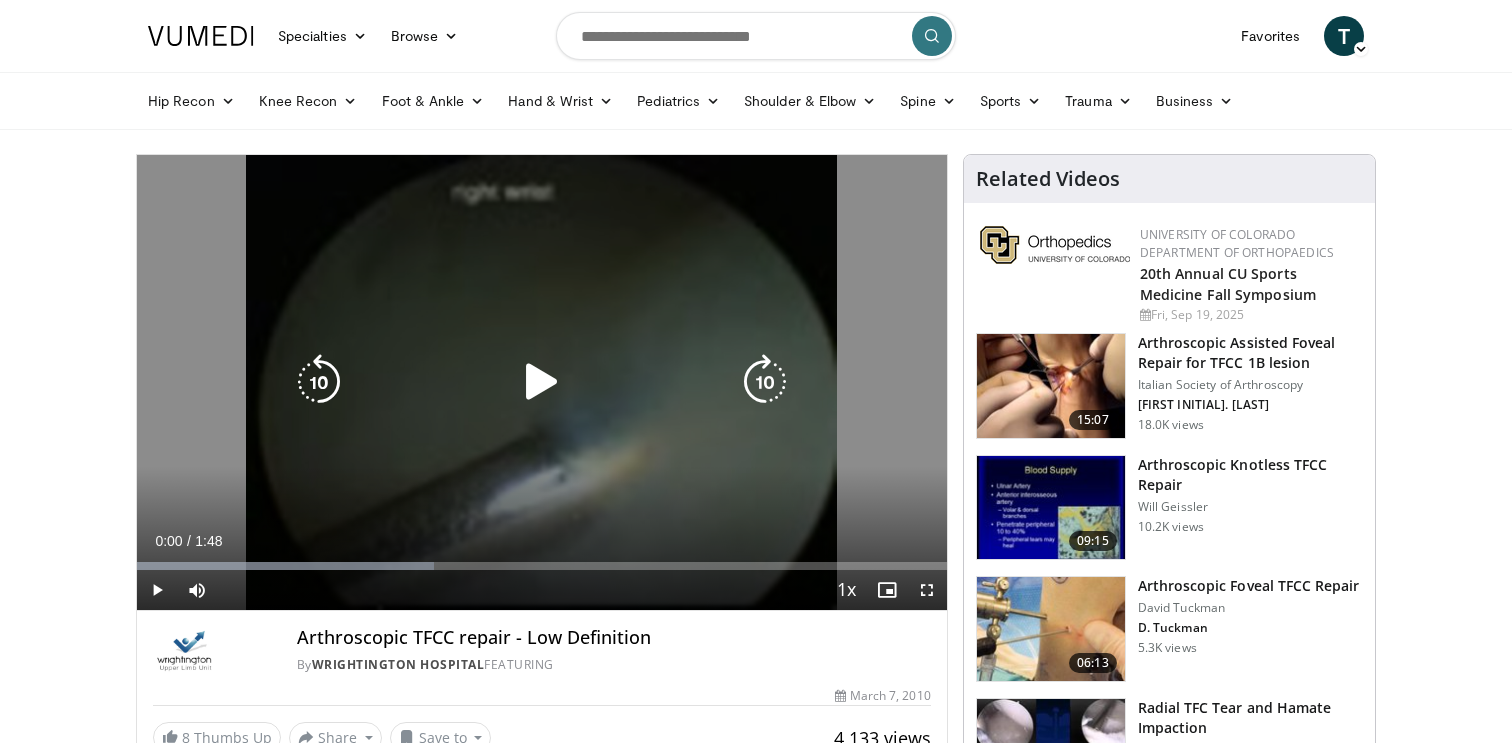 click at bounding box center [542, 382] 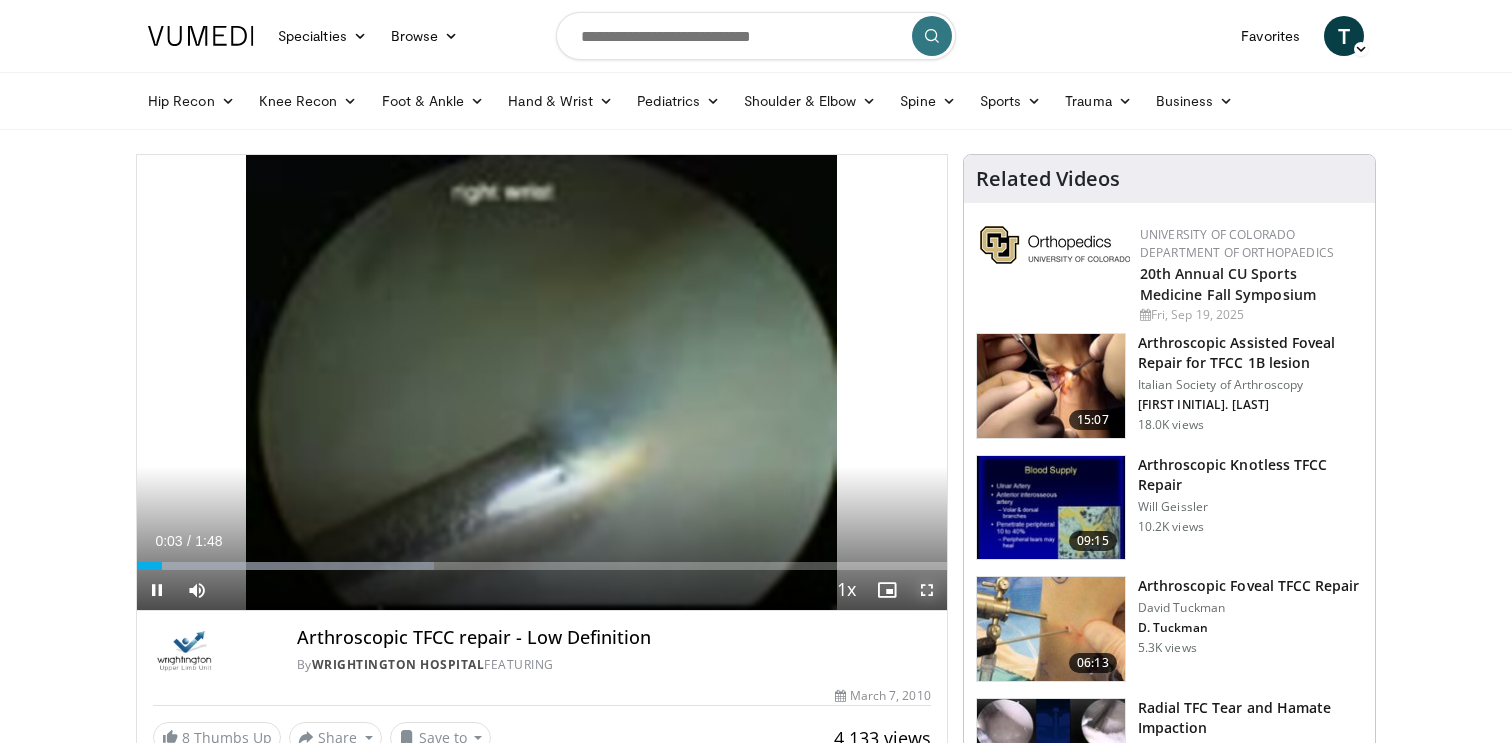 click at bounding box center (927, 590) 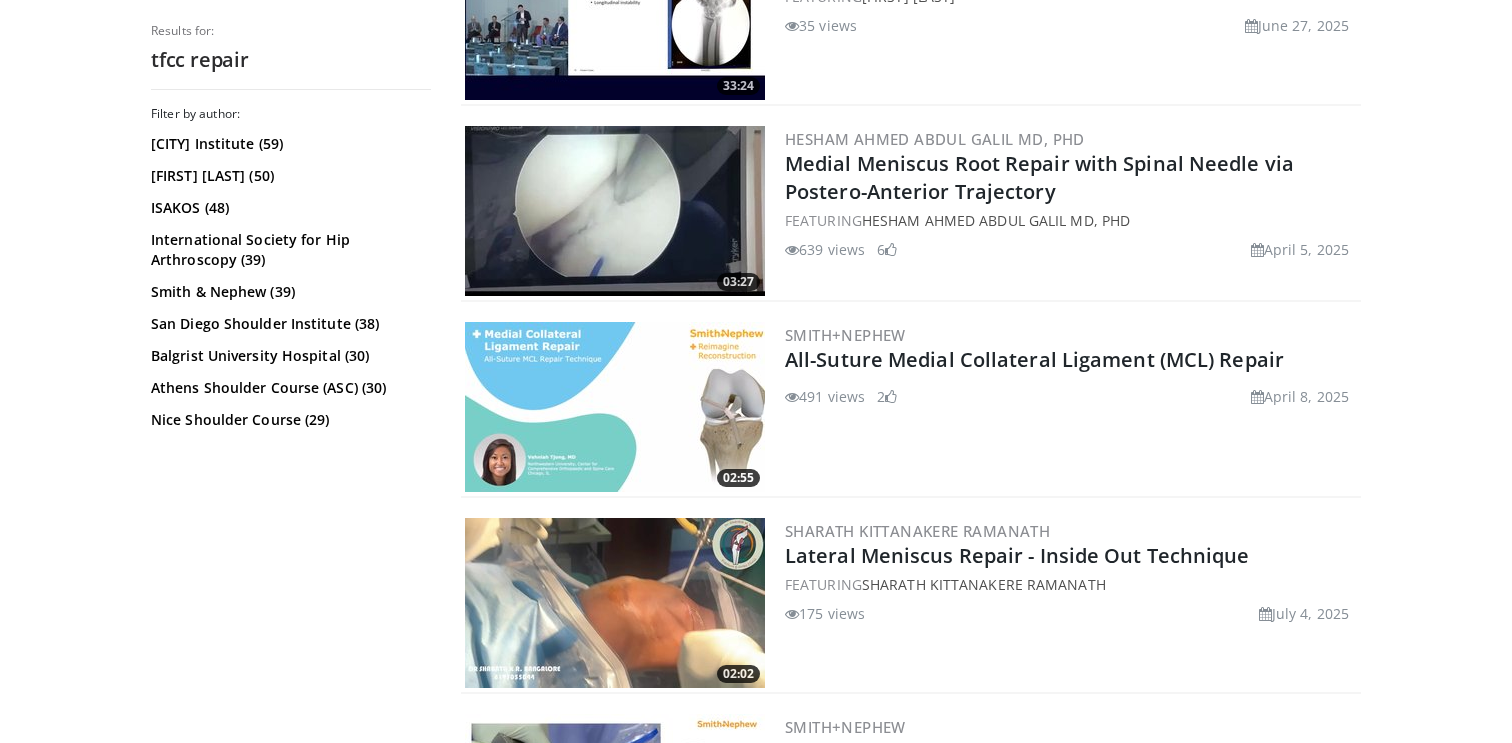 scroll, scrollTop: 1147, scrollLeft: 0, axis: vertical 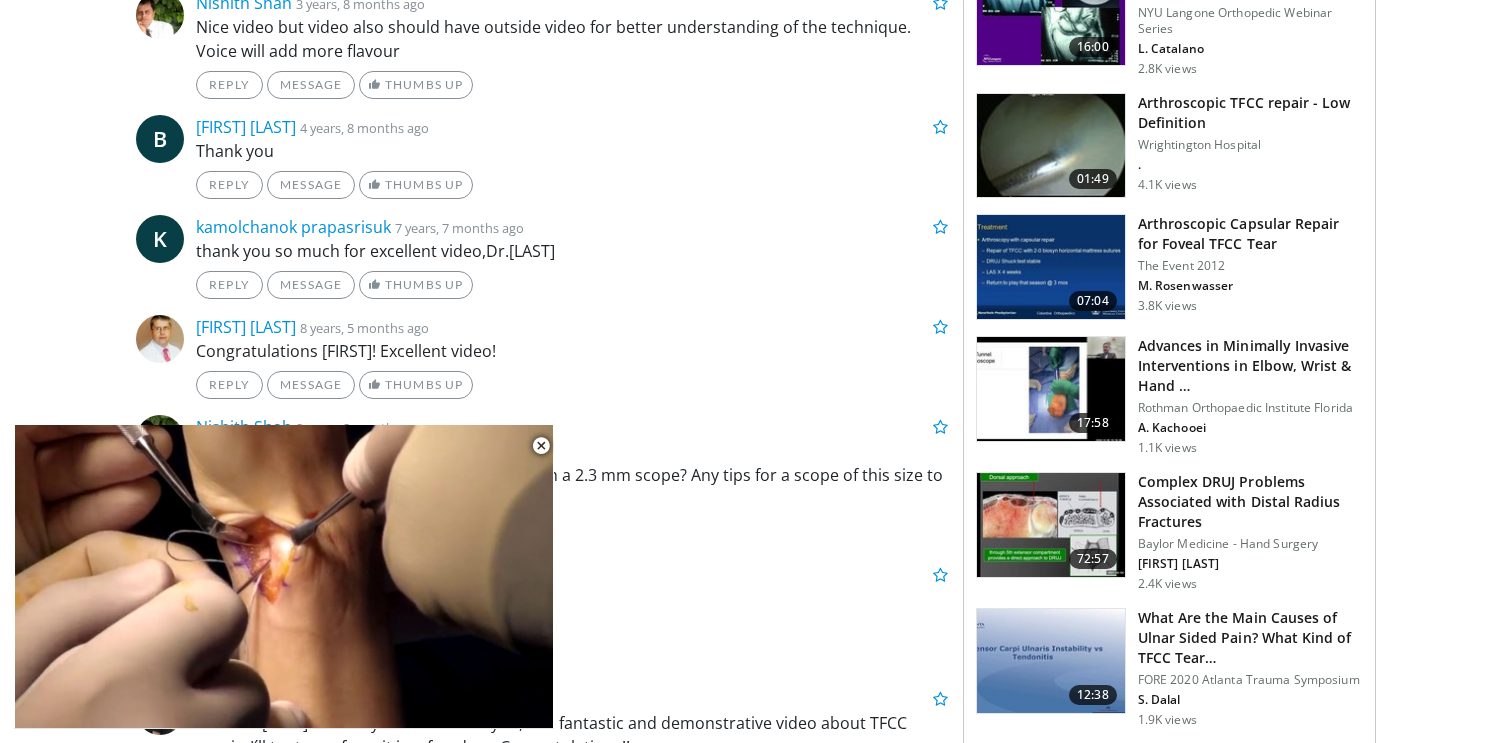 click at bounding box center [1051, 267] 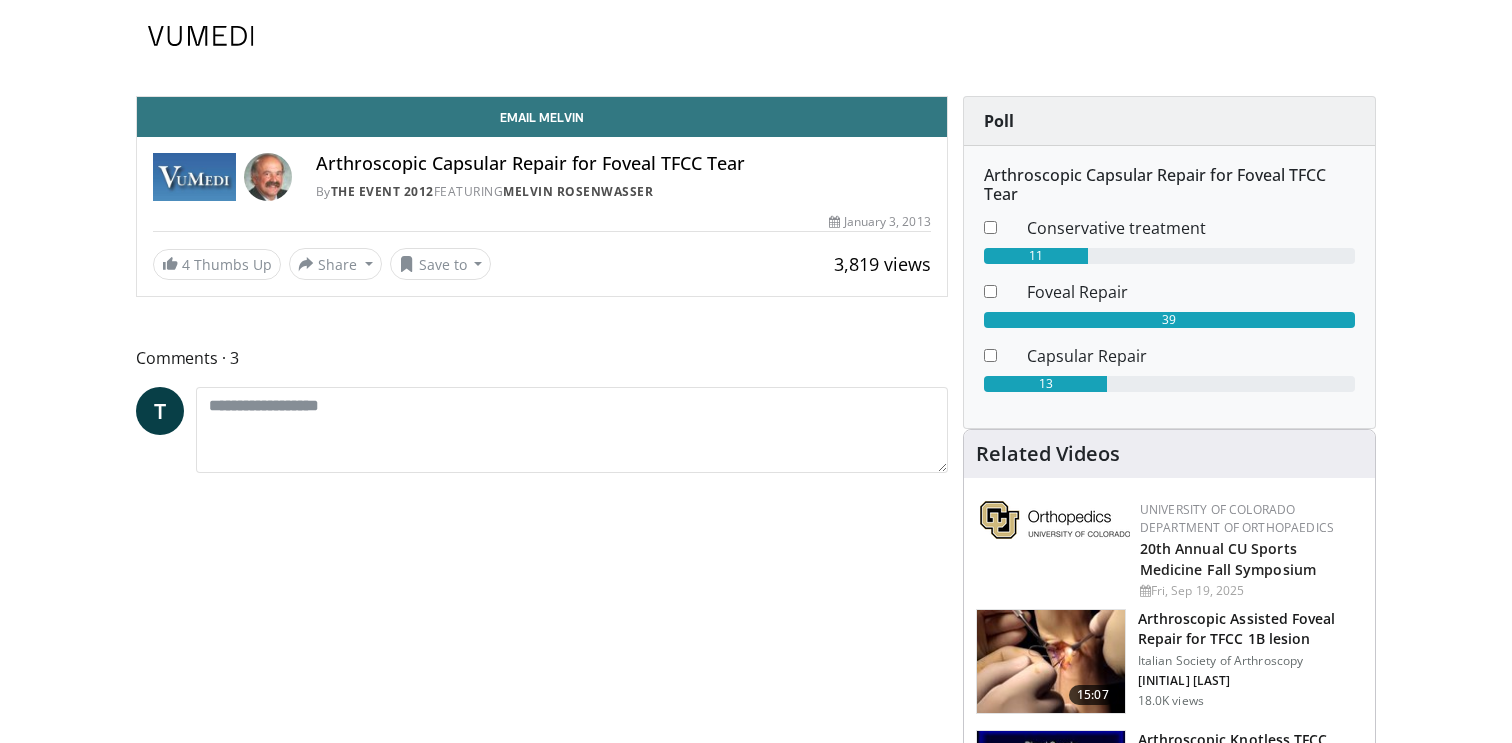 scroll, scrollTop: 0, scrollLeft: 0, axis: both 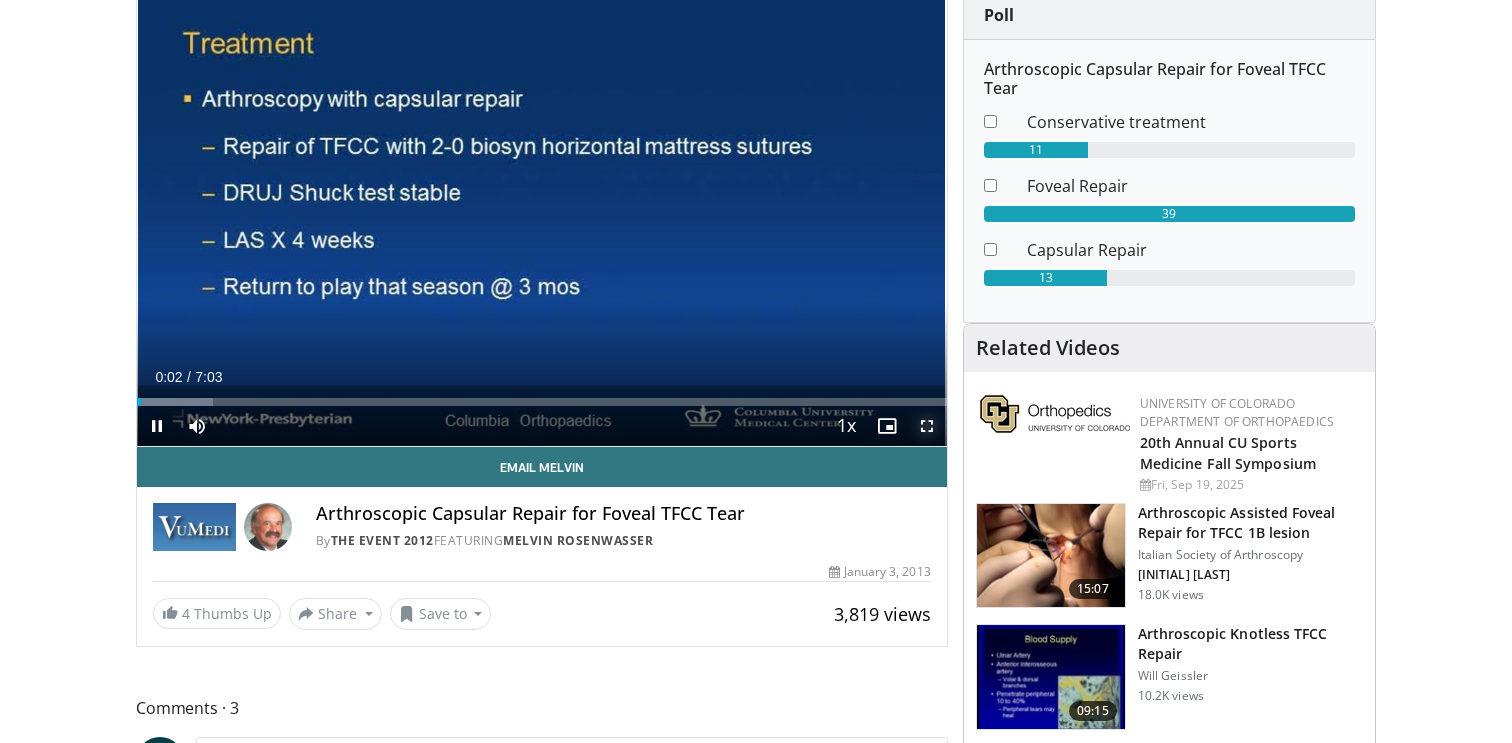 click at bounding box center [927, 426] 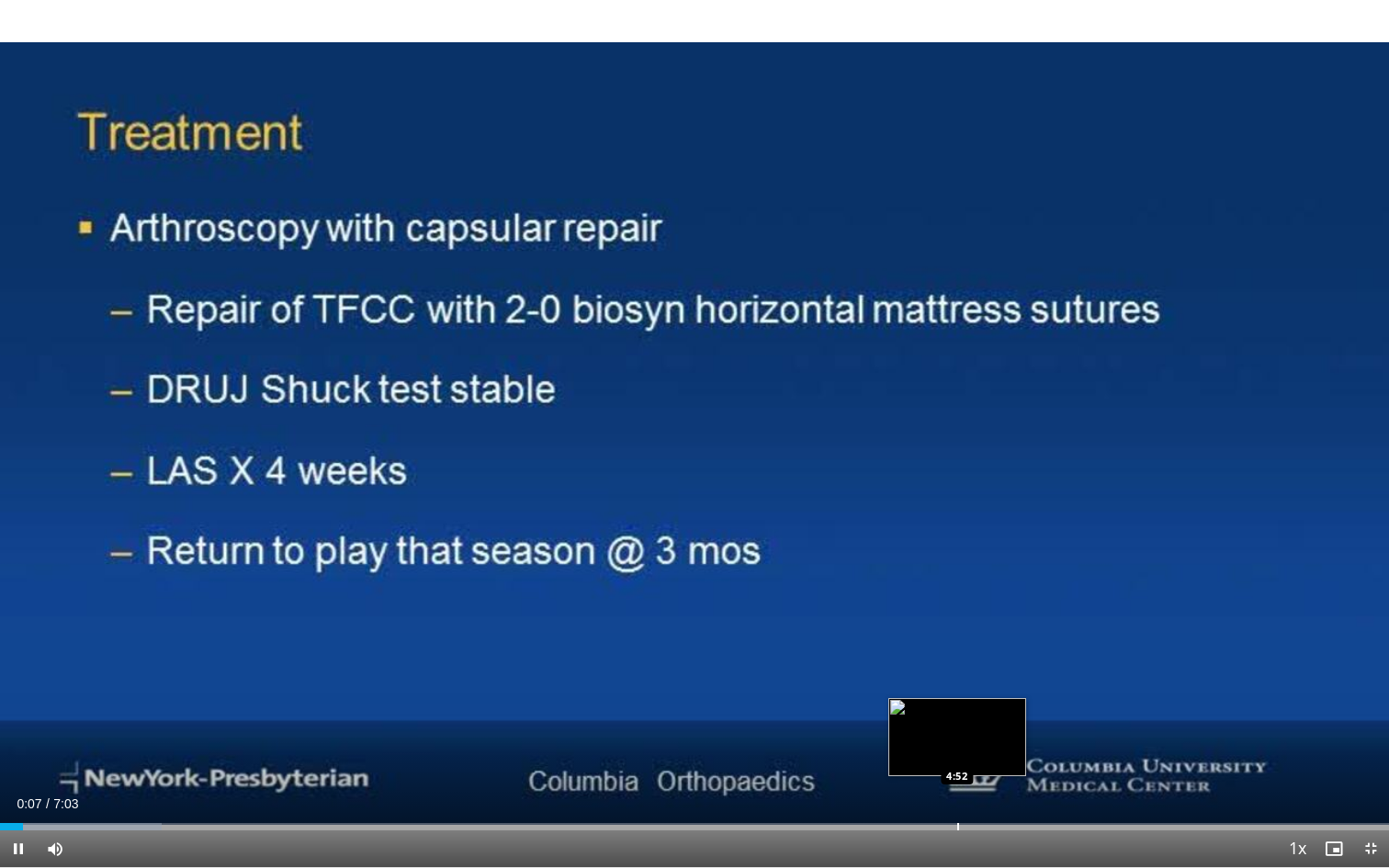 click on "Loaded :  11.67% 0:07 4:52" at bounding box center (694, 827) 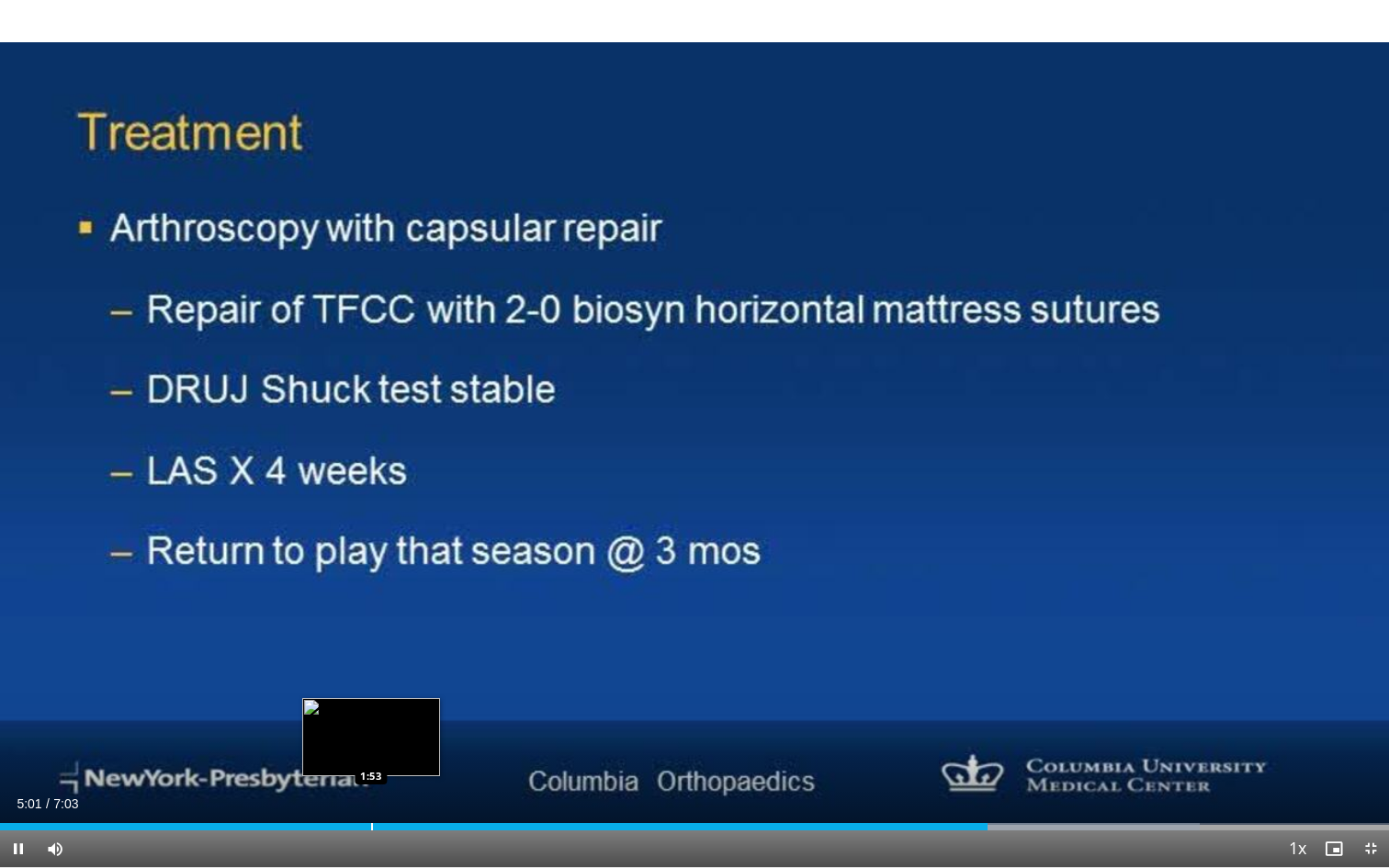 click on "Loaded :  86.39% 5:01 1:53" at bounding box center [694, 821] 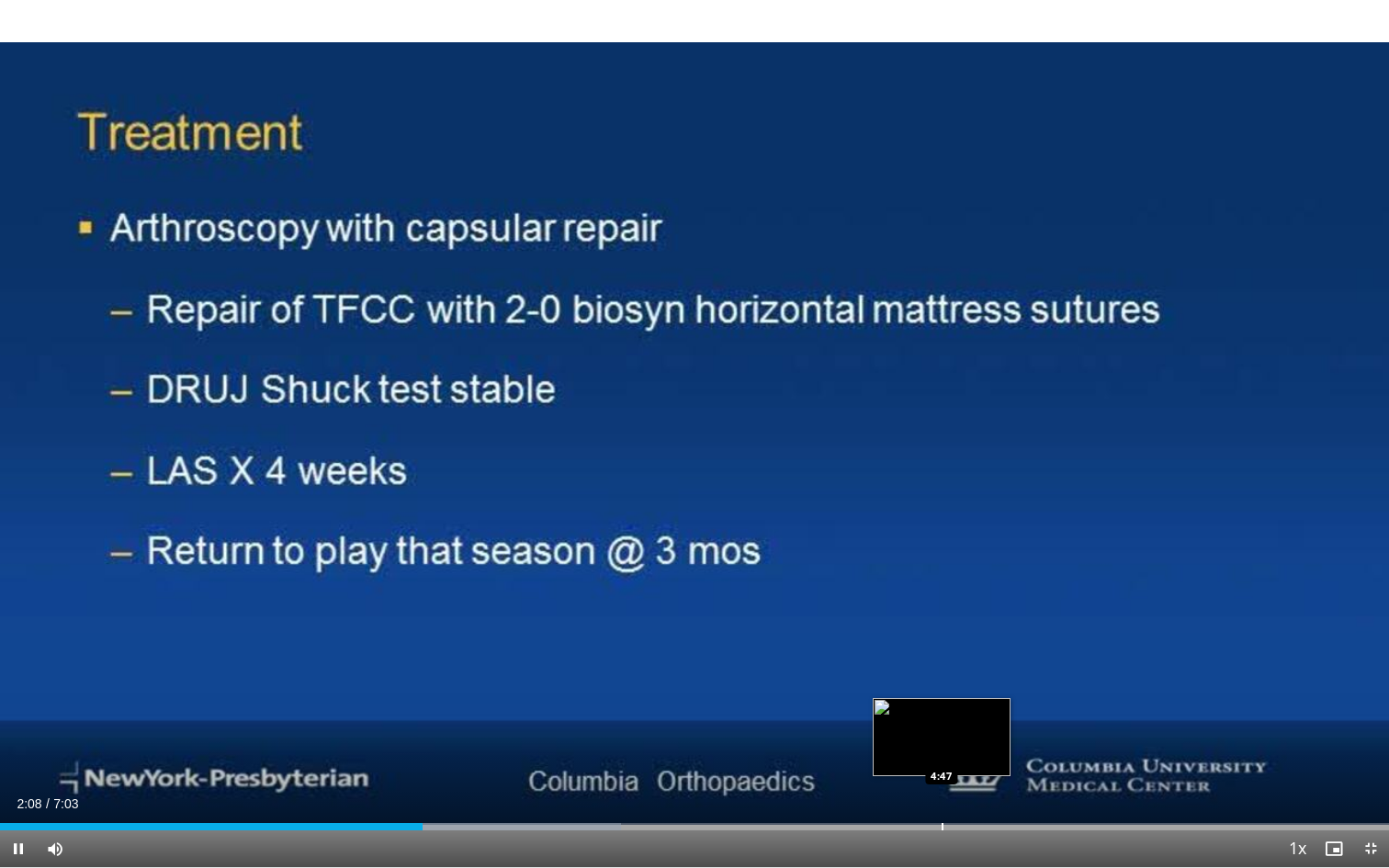 click on "Loaded :  44.73% 2:09 4:47" at bounding box center [694, 821] 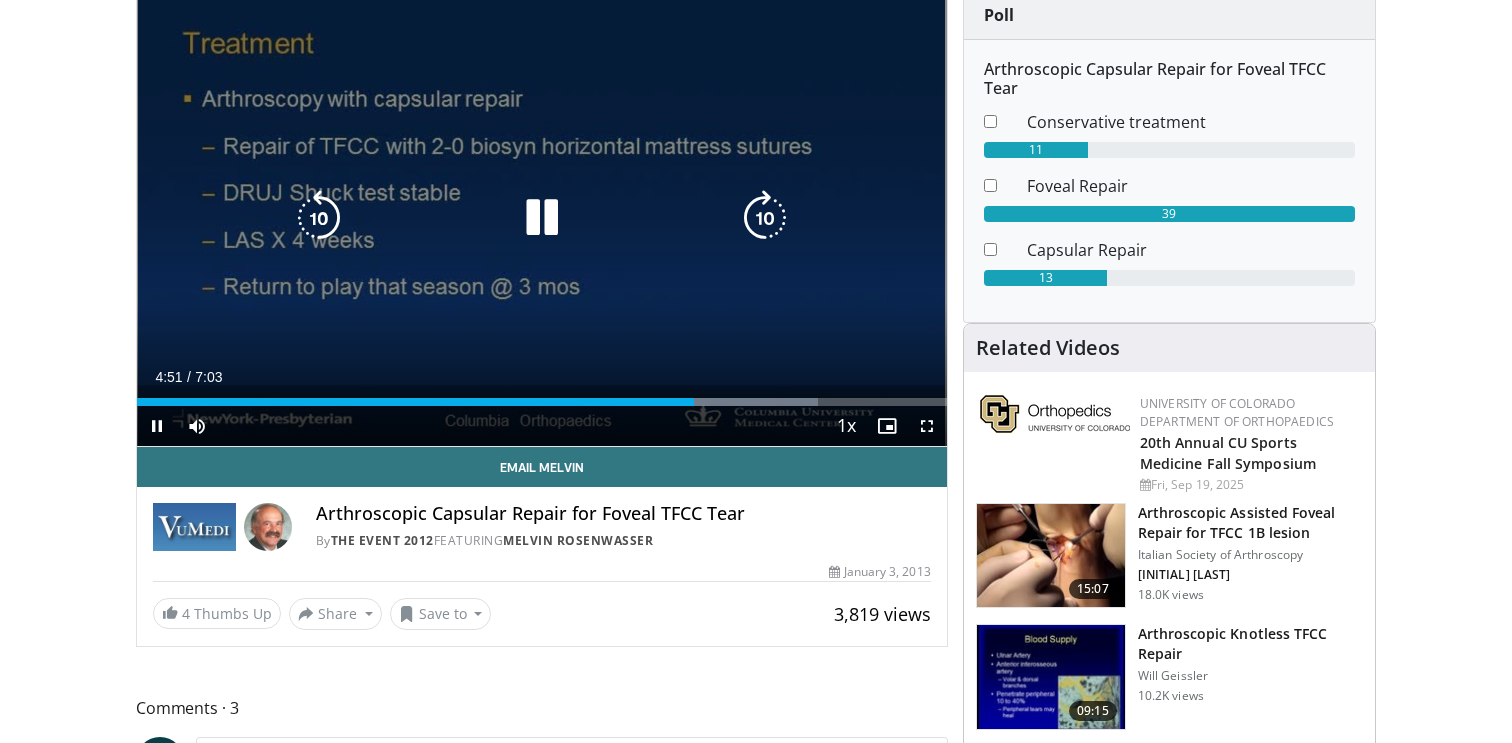 click on "10 seconds
Tap to unmute" at bounding box center [542, 218] 